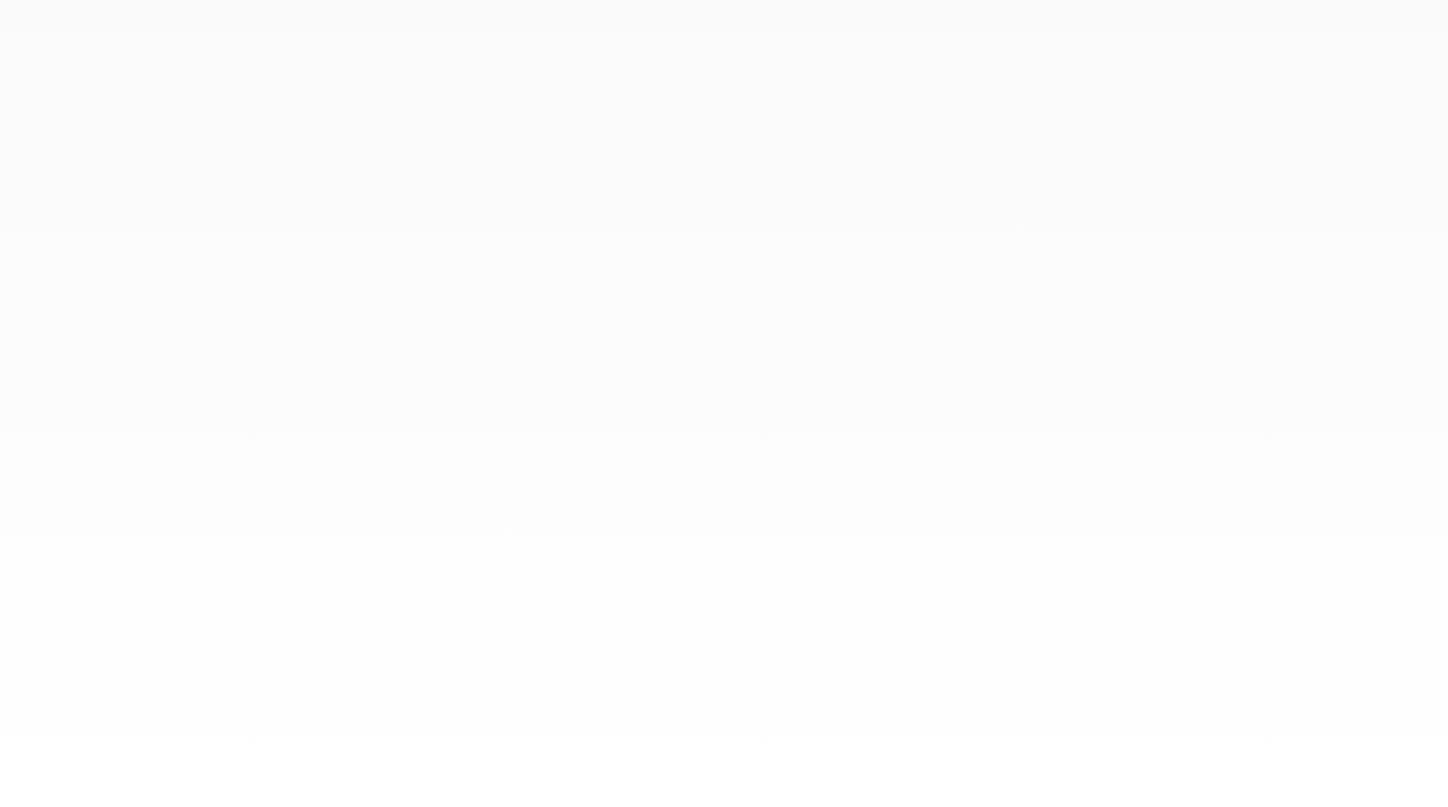scroll, scrollTop: 0, scrollLeft: 0, axis: both 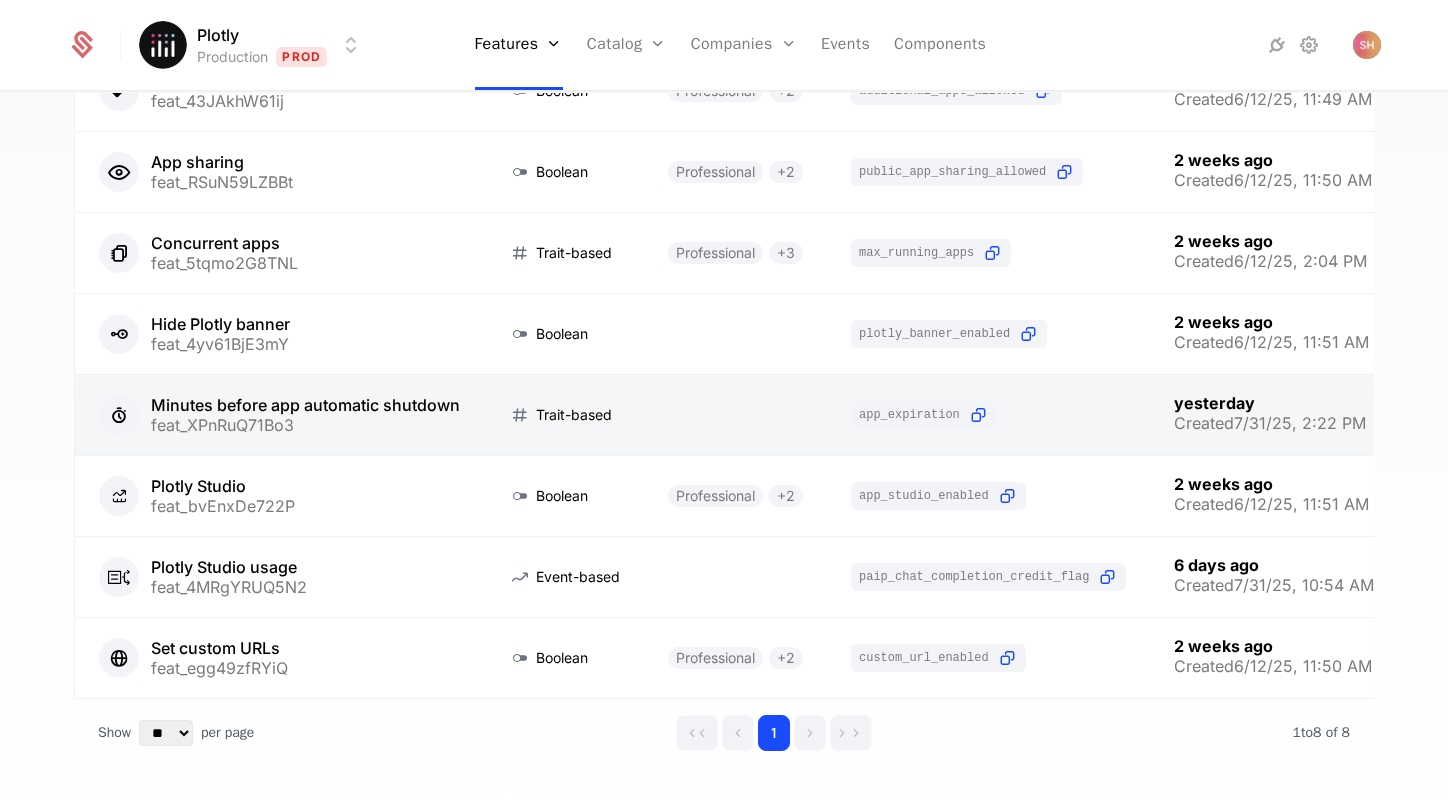 click at bounding box center [279, 415] 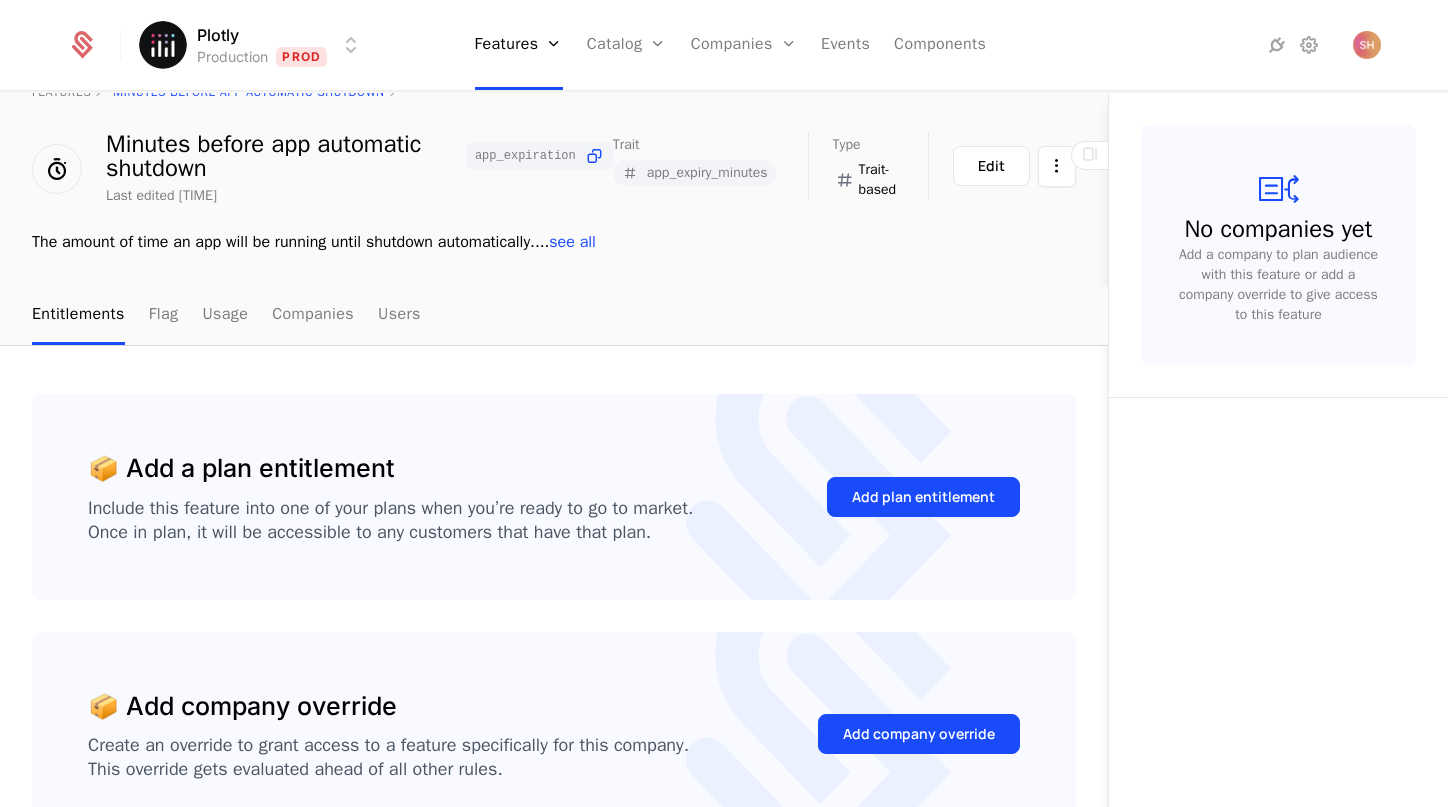 scroll, scrollTop: 63, scrollLeft: 0, axis: vertical 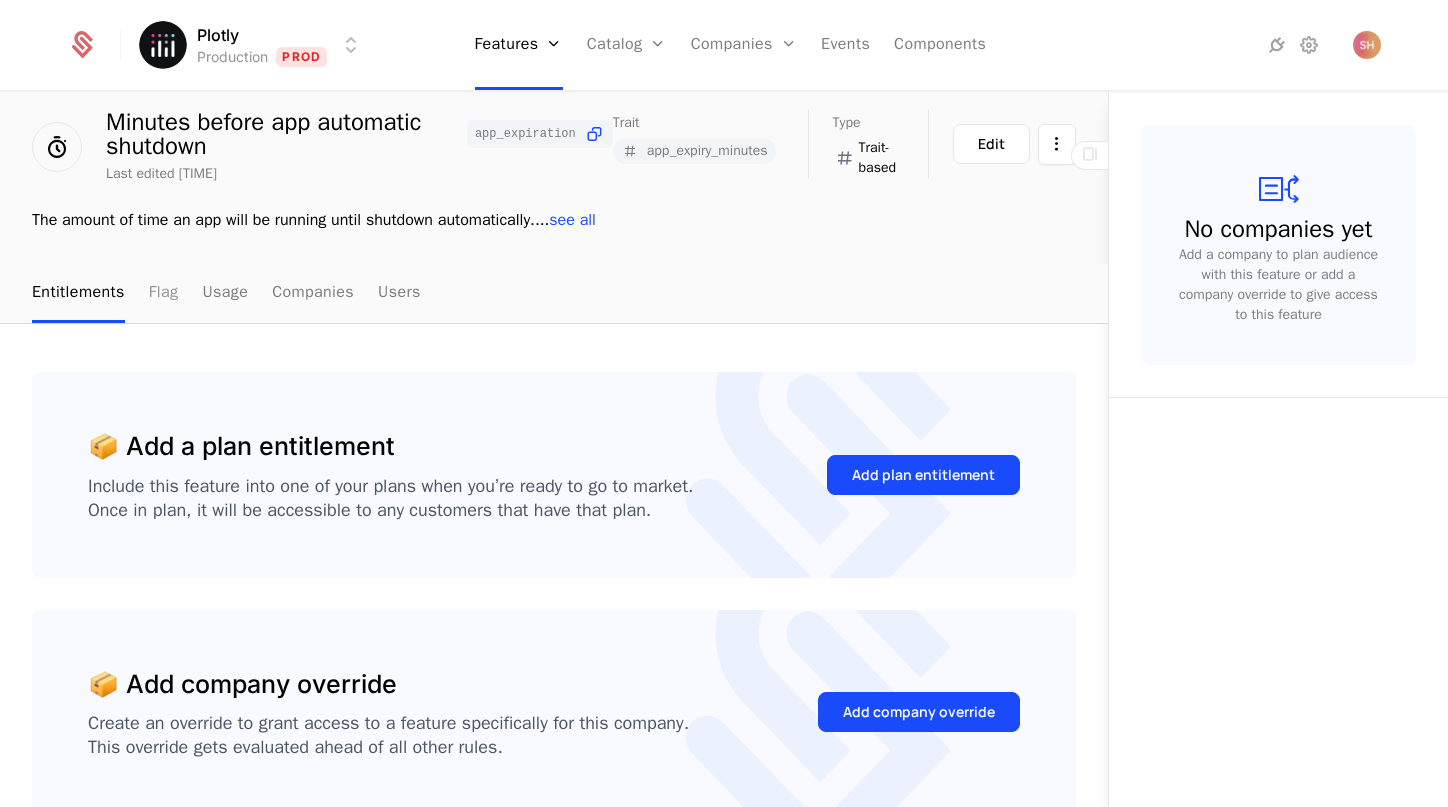 click on "Flag" at bounding box center [164, 293] 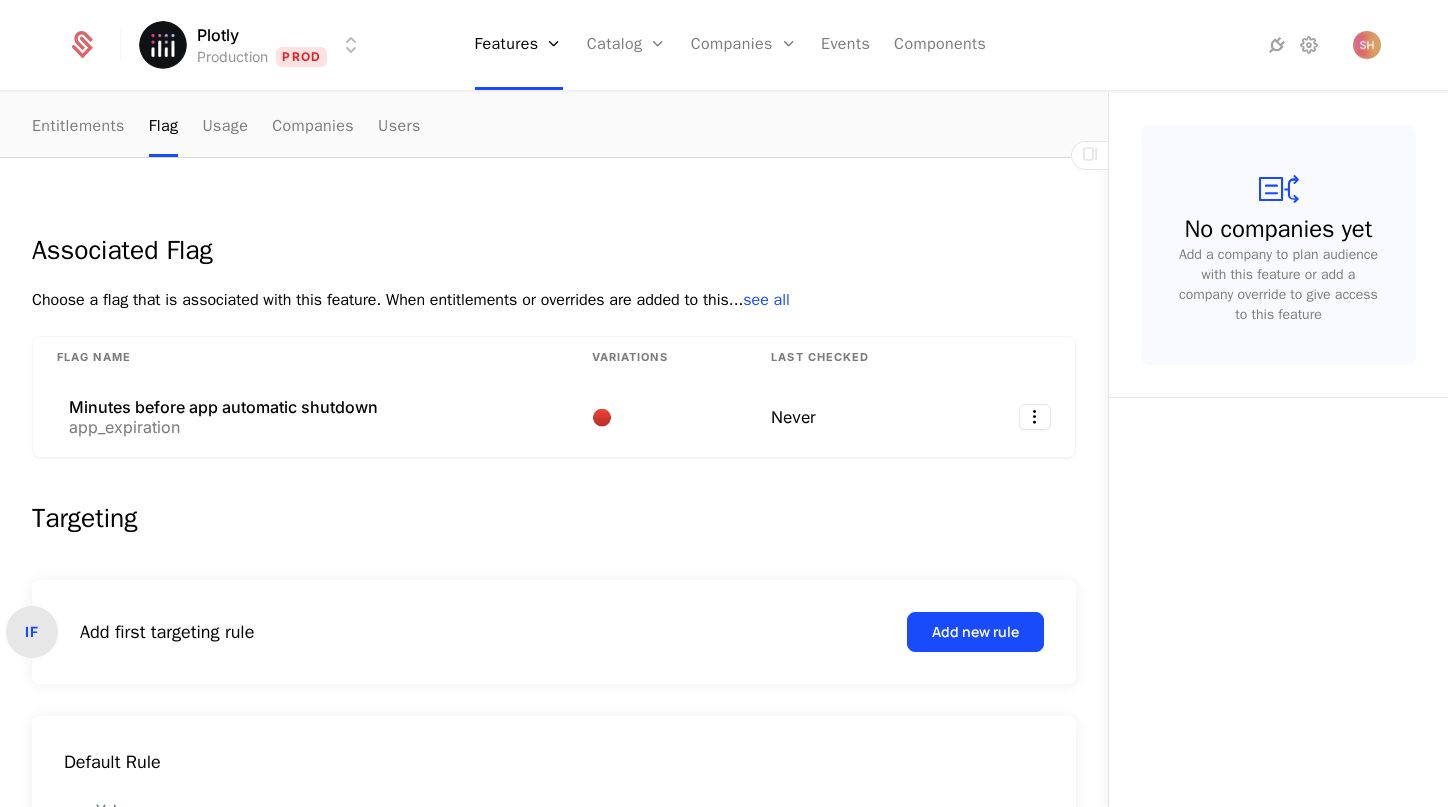 scroll, scrollTop: 194, scrollLeft: 0, axis: vertical 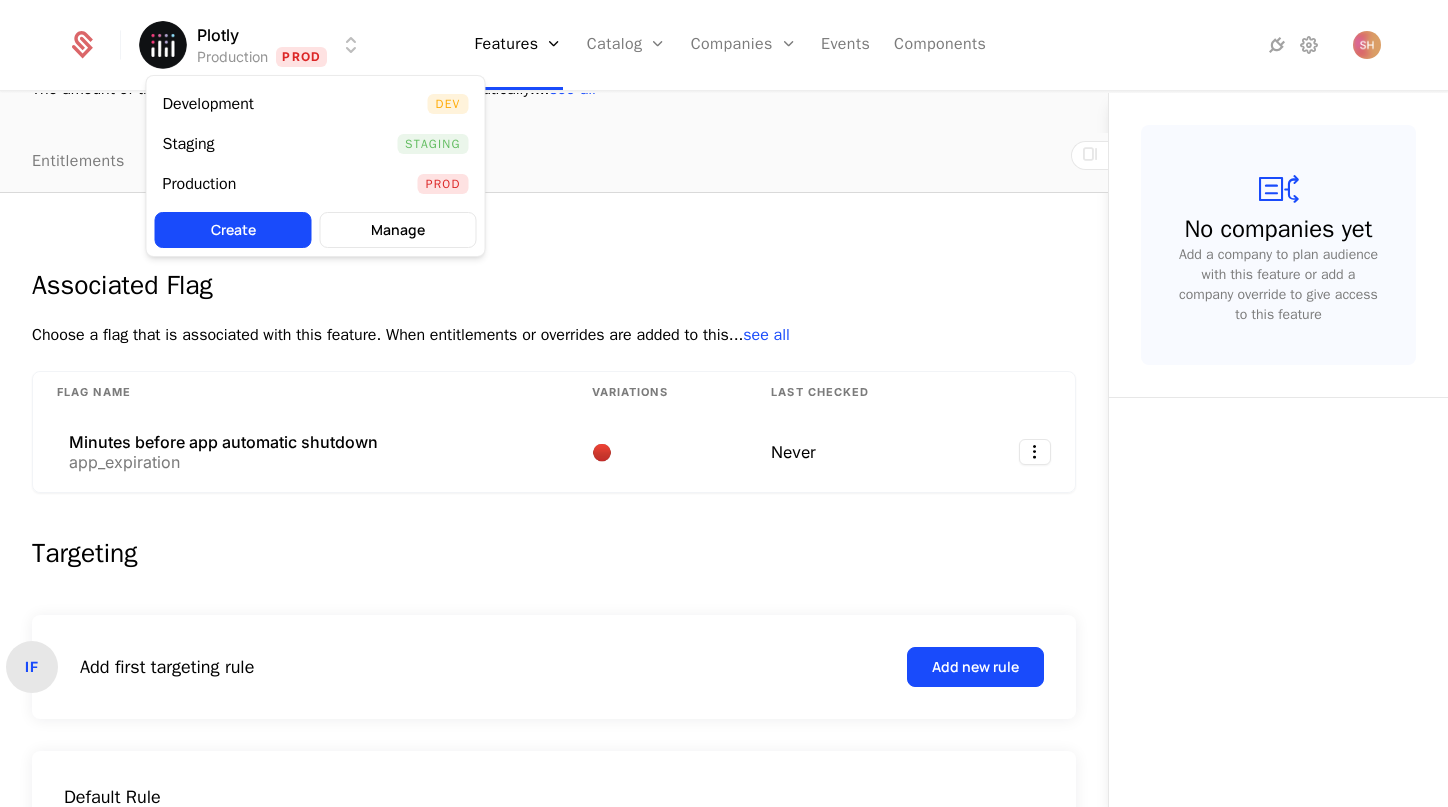 click on "Plotly Production Prod Features Features Flags Catalog Plans Add Ons Configuration Companies Companies Users Events Components features Minutes before app automatic shutdown Minutes before app automatic shutdown app_expiration Last edited [TIME] Trait app_expiry_minutes Type Trait-based Maintainer [FIRST] [LAST] Edit The amount of time an app will be running until shutdown automatically. ... see all Entitlements Flag Usage Companies Users Associated Flag Choose a flag that is associated with this feature. When entitlements or overrides are added to this ... see all Flag Name Variations Last Checked Minutes before app automatic shutdown app_expiration 🔴 Never Targeting IF Add first targeting rule Add new rule Default Rule ELSE Value 🔴 False No companies yet Add a company to plan audience with this feature or add a company override to give access to this feature
Best Viewed on Desktop You're currently viewing this on a mobile device. For the best experience, Got it Development Dev" at bounding box center [724, 403] 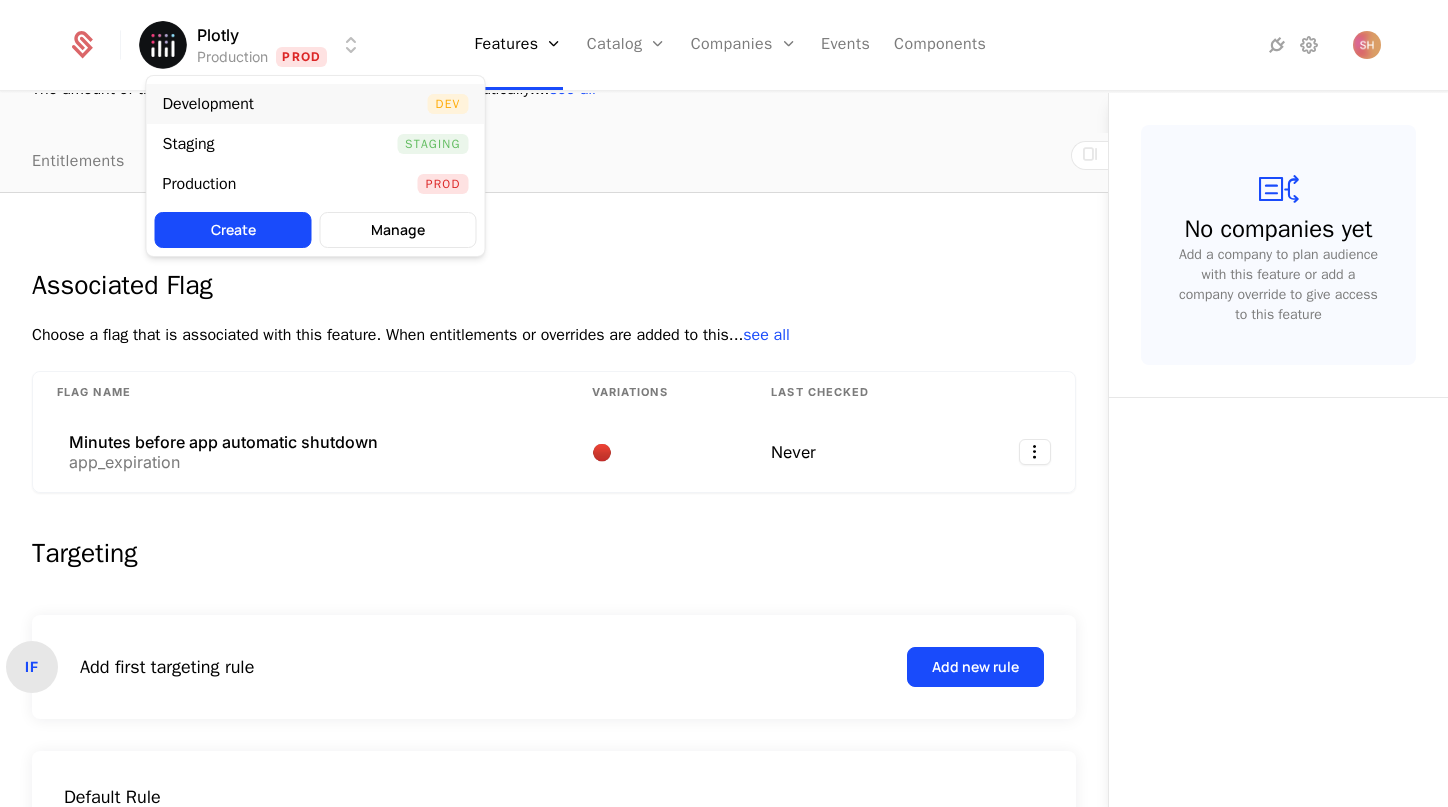 click on "Development Dev" at bounding box center [316, 104] 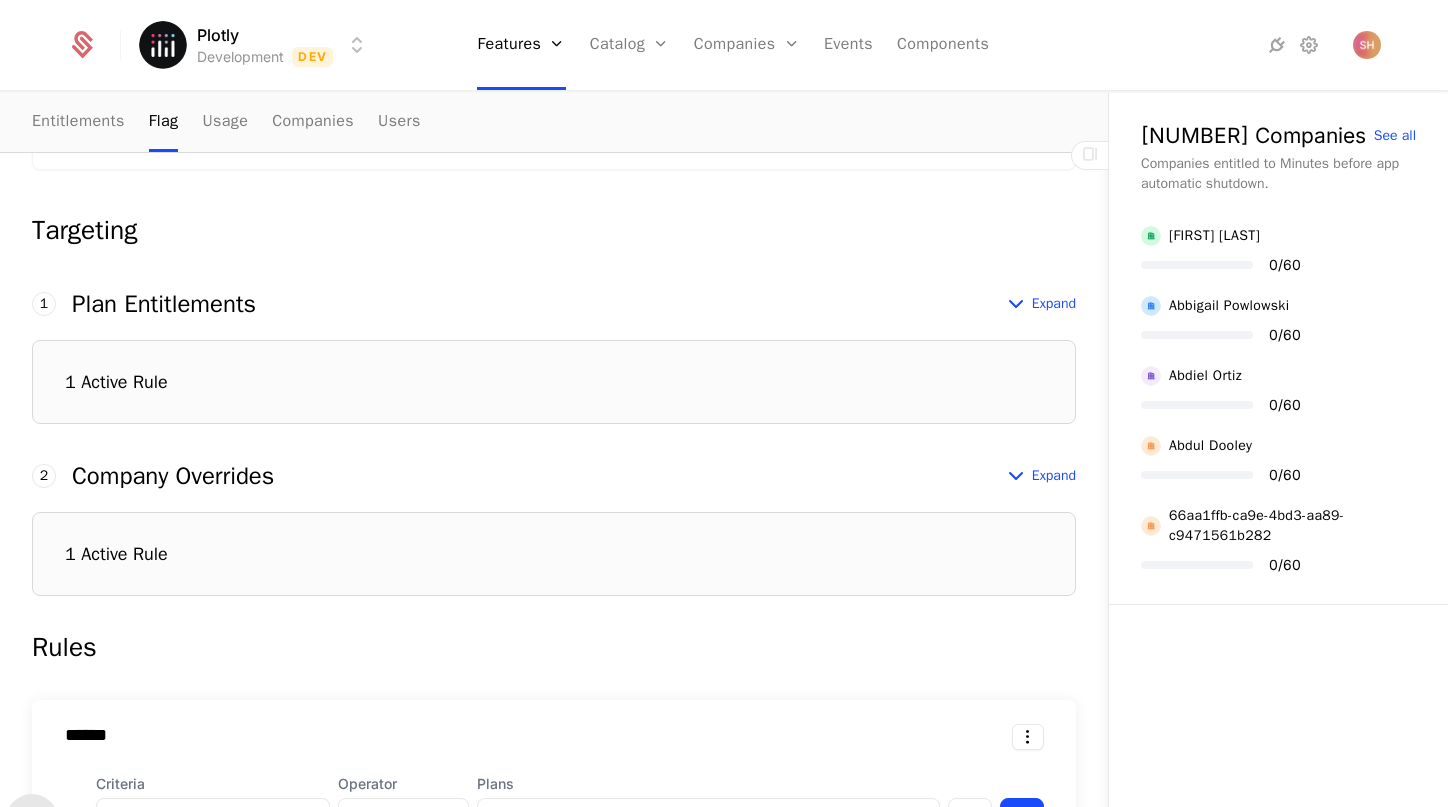 scroll, scrollTop: 585, scrollLeft: 0, axis: vertical 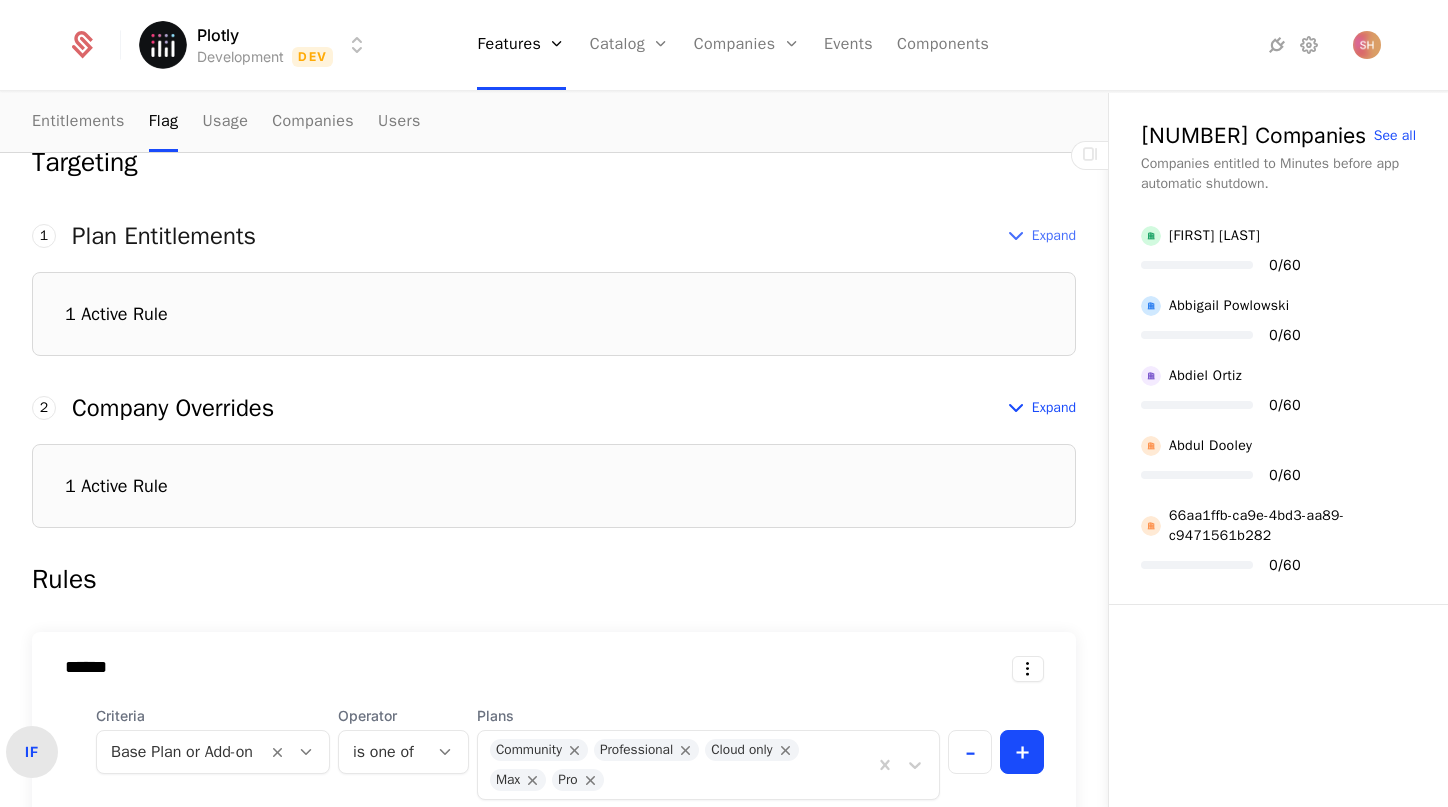 click on "Expand" at bounding box center [1054, 236] 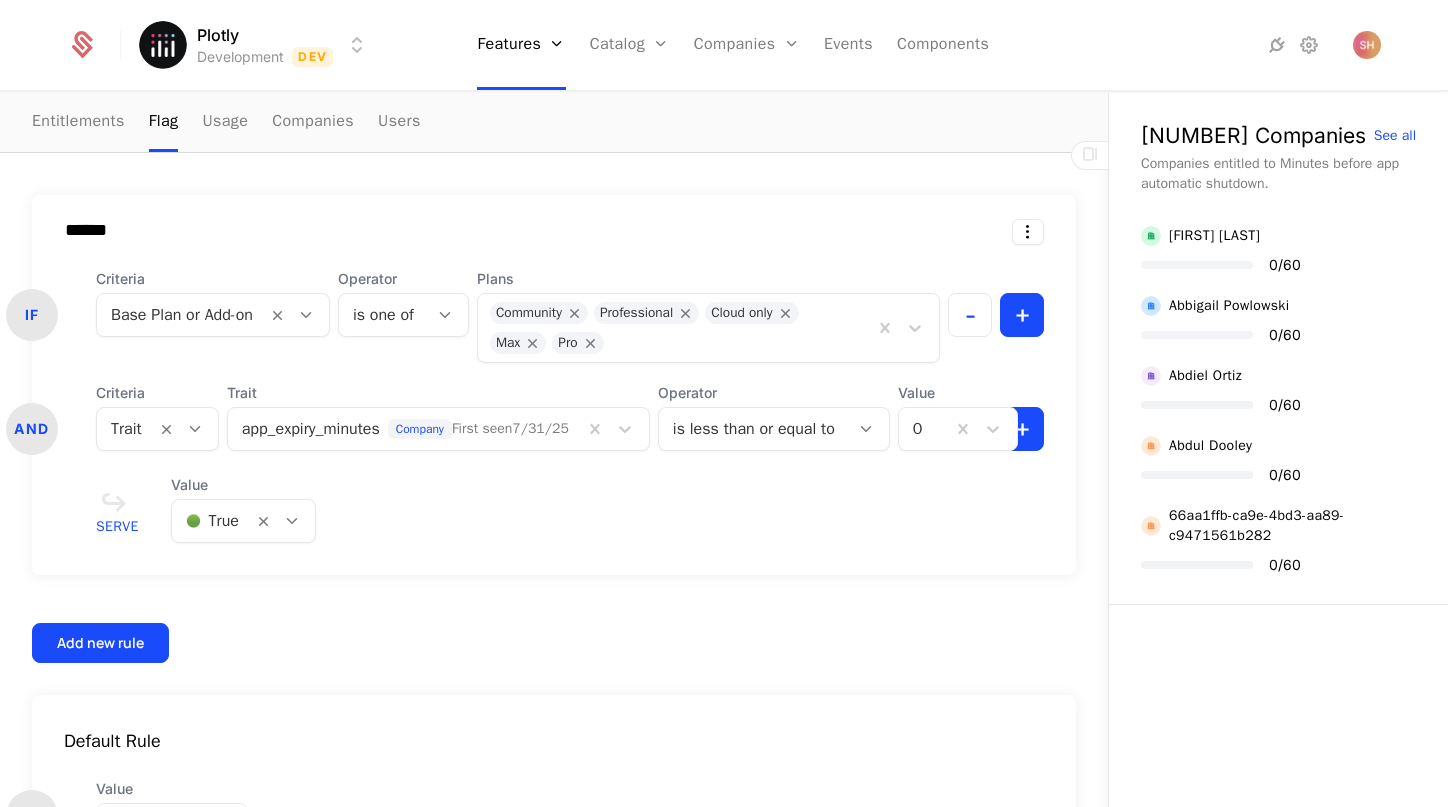scroll, scrollTop: 1257, scrollLeft: 0, axis: vertical 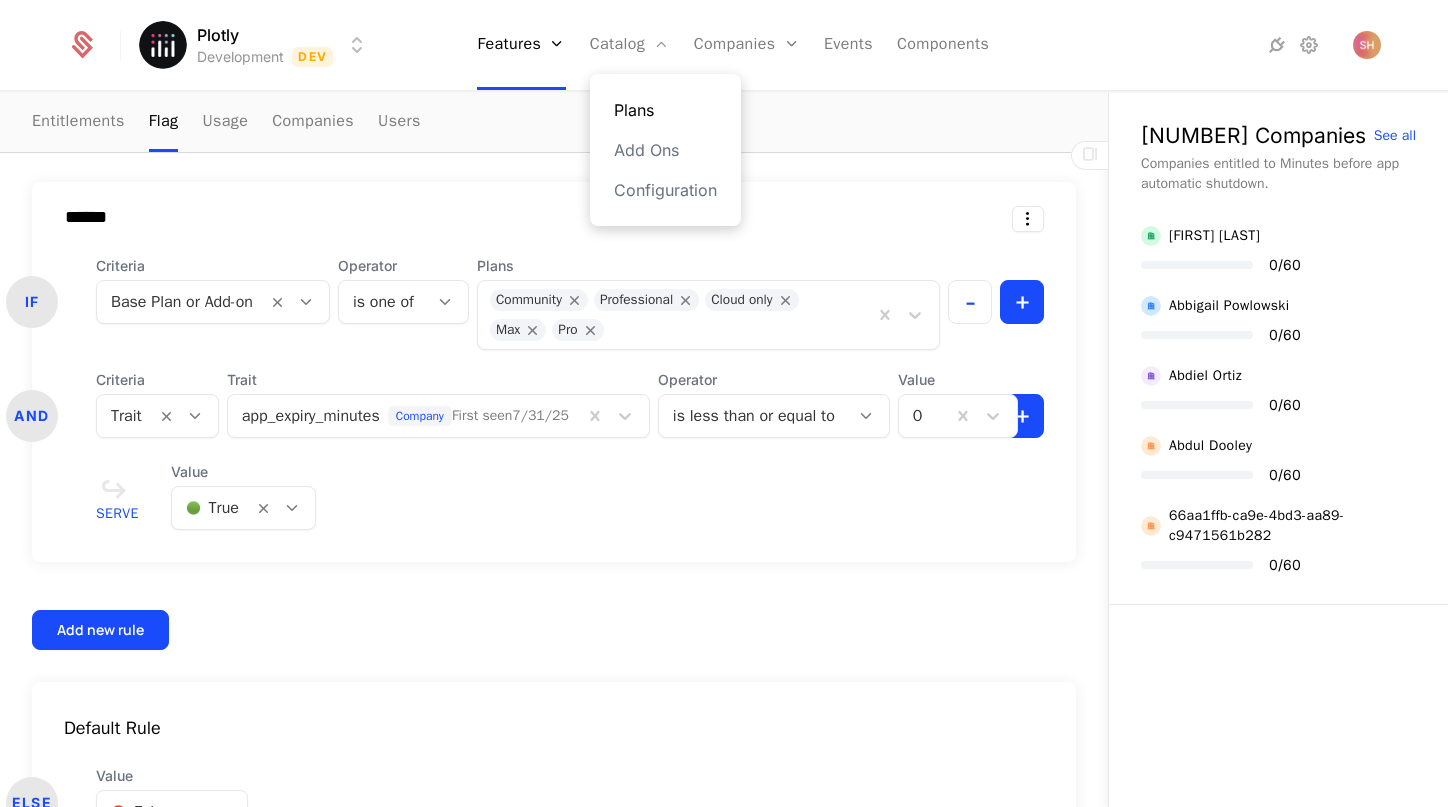 click on "Plans" at bounding box center [665, 110] 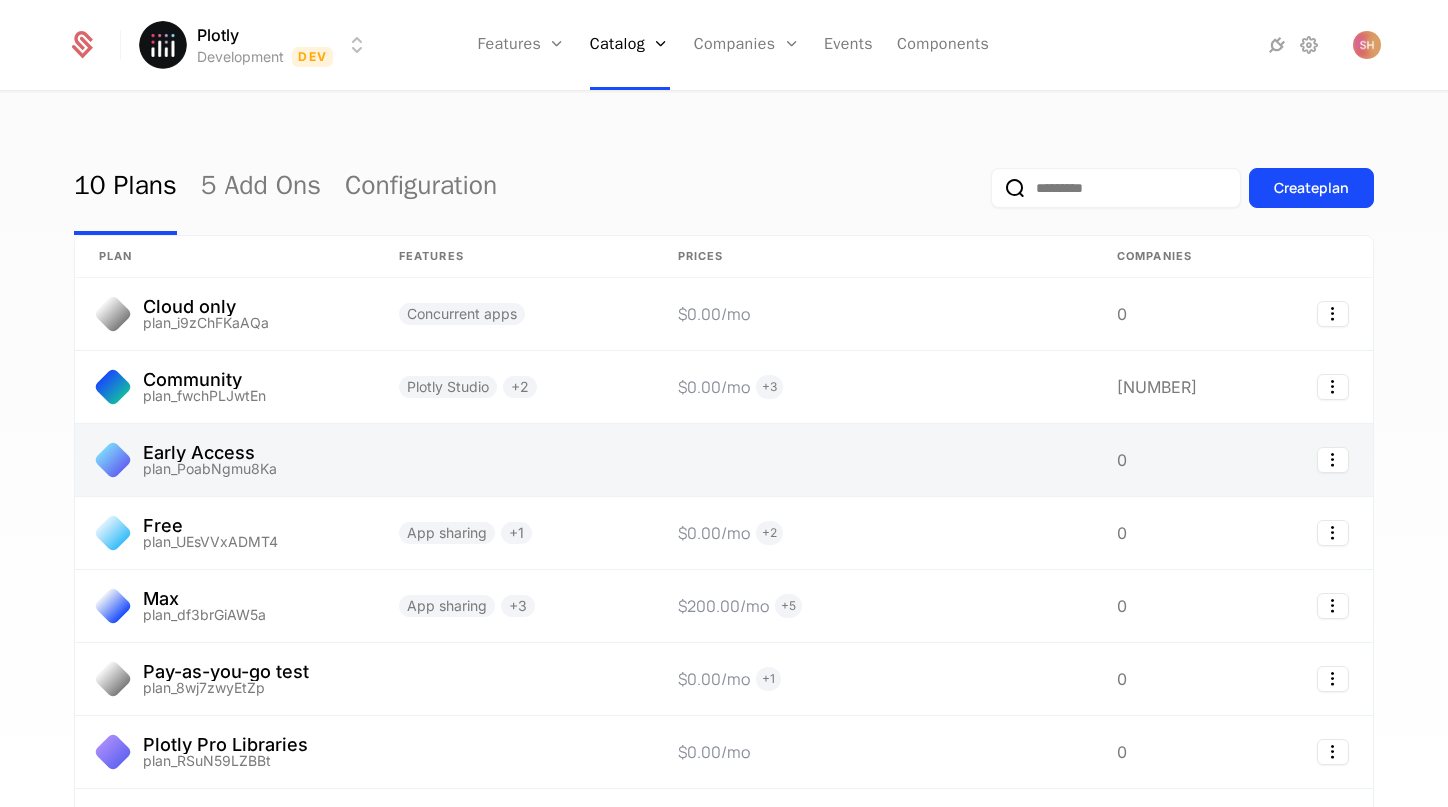 scroll, scrollTop: 47, scrollLeft: 0, axis: vertical 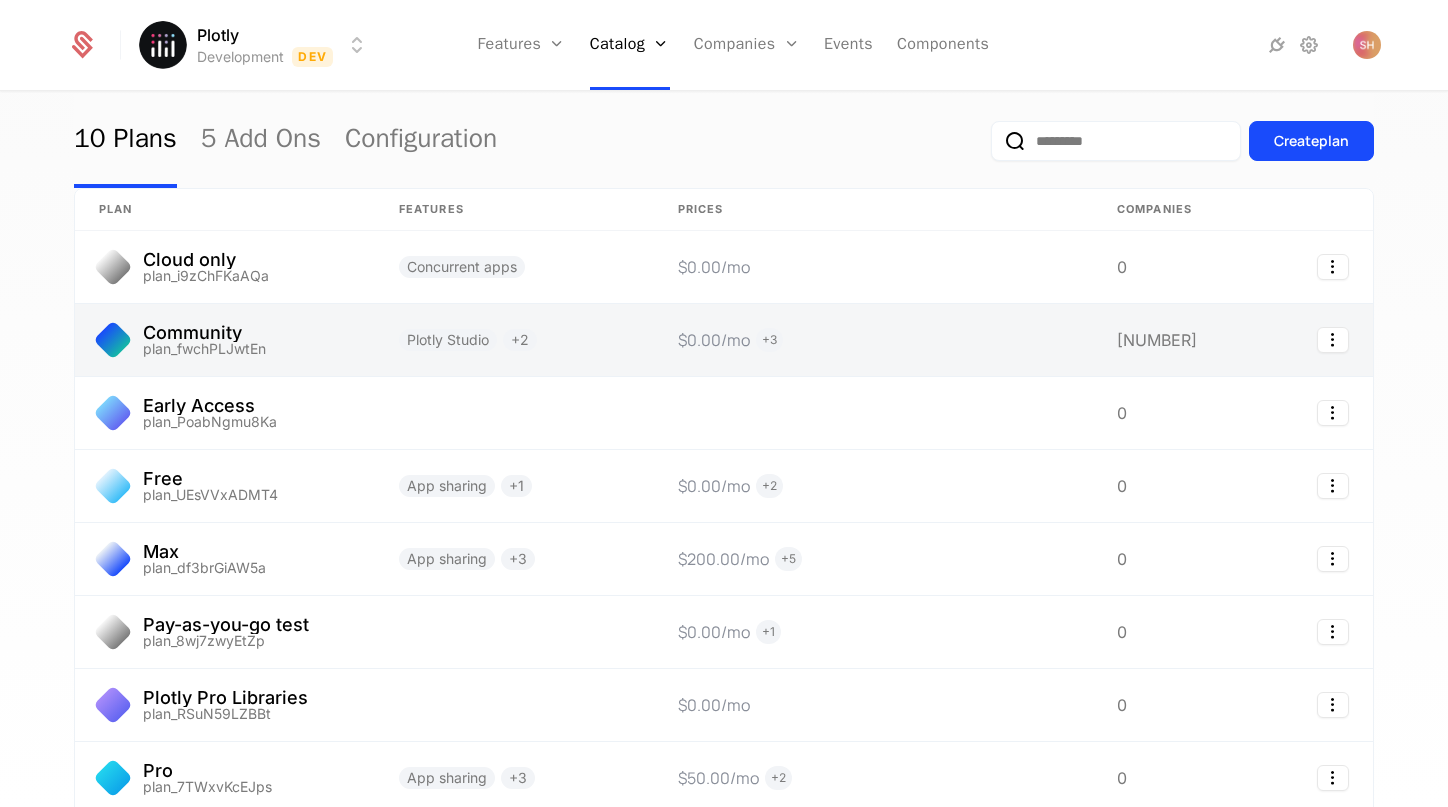 click at bounding box center [225, 340] 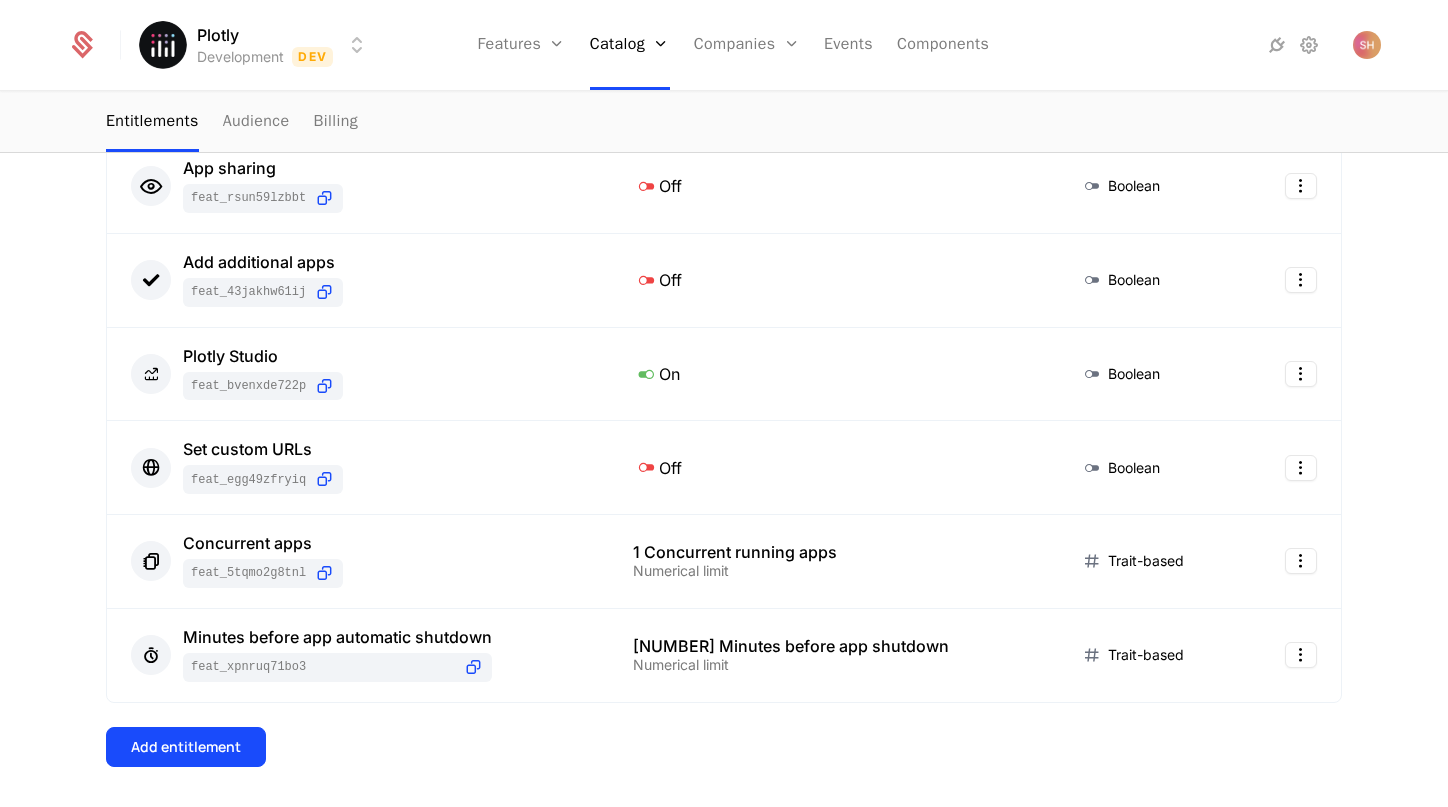 scroll, scrollTop: 389, scrollLeft: 0, axis: vertical 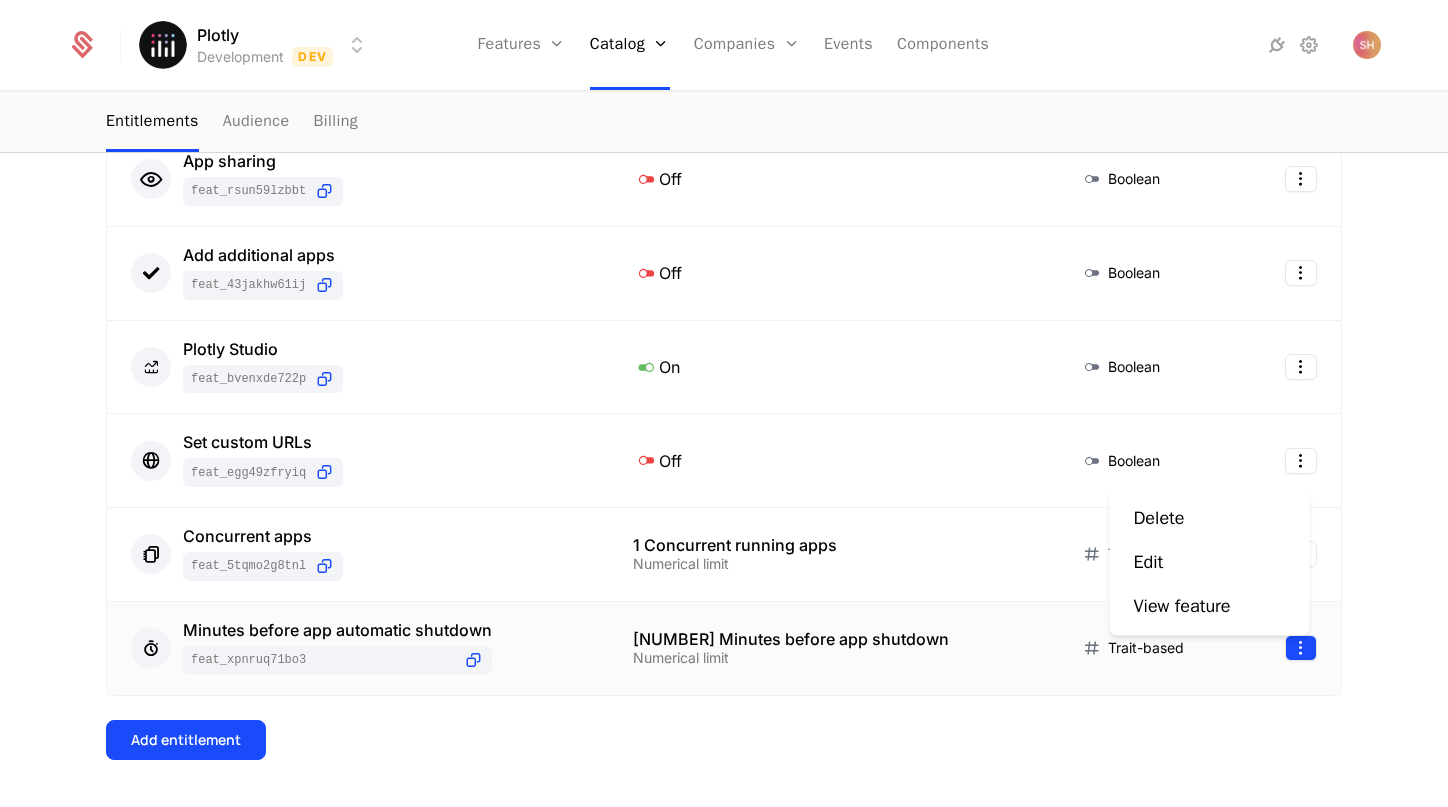 click on "Plotly Development Dev Features Features Flags Catalog Plans Add Ons Configuration Companies Companies Users Events Components plans Community Community Last modified last week Type Plan Price $0.00 /mo + [NUMBER] Companies [NUMBER] Edit plan Get started with one private app. Entitlements Audience Billing [NUMBER] Entitlements Feature Entitlement Type App sharing feat_RSuN59LZBBt Off Boolean Add additional apps feat_43JAkhW61ij Off Boolean Plotly Studio feat_bvEnxDe722P On Boolean Set custom URLs feat_egg49zfRYiQ Off Boolean Concurrent apps feat_5tqmo2G8TNL [NUMBER] Concurrent running apps Numerical limit Trait-based Minutes before app automatic shutdown feat_XPnRuQ71Bo3 [NUMBER] Minutes before app shutdown Numerical limit Trait-based Add entitlement
Best Viewed on Desktop You're currently viewing this on a mobile device. For the best experience, we recommend using a desktop or larger screens, as the application isn't fully optimized for smaller resolutions just yet. Got it Delete Edit View feature" at bounding box center [724, 403] 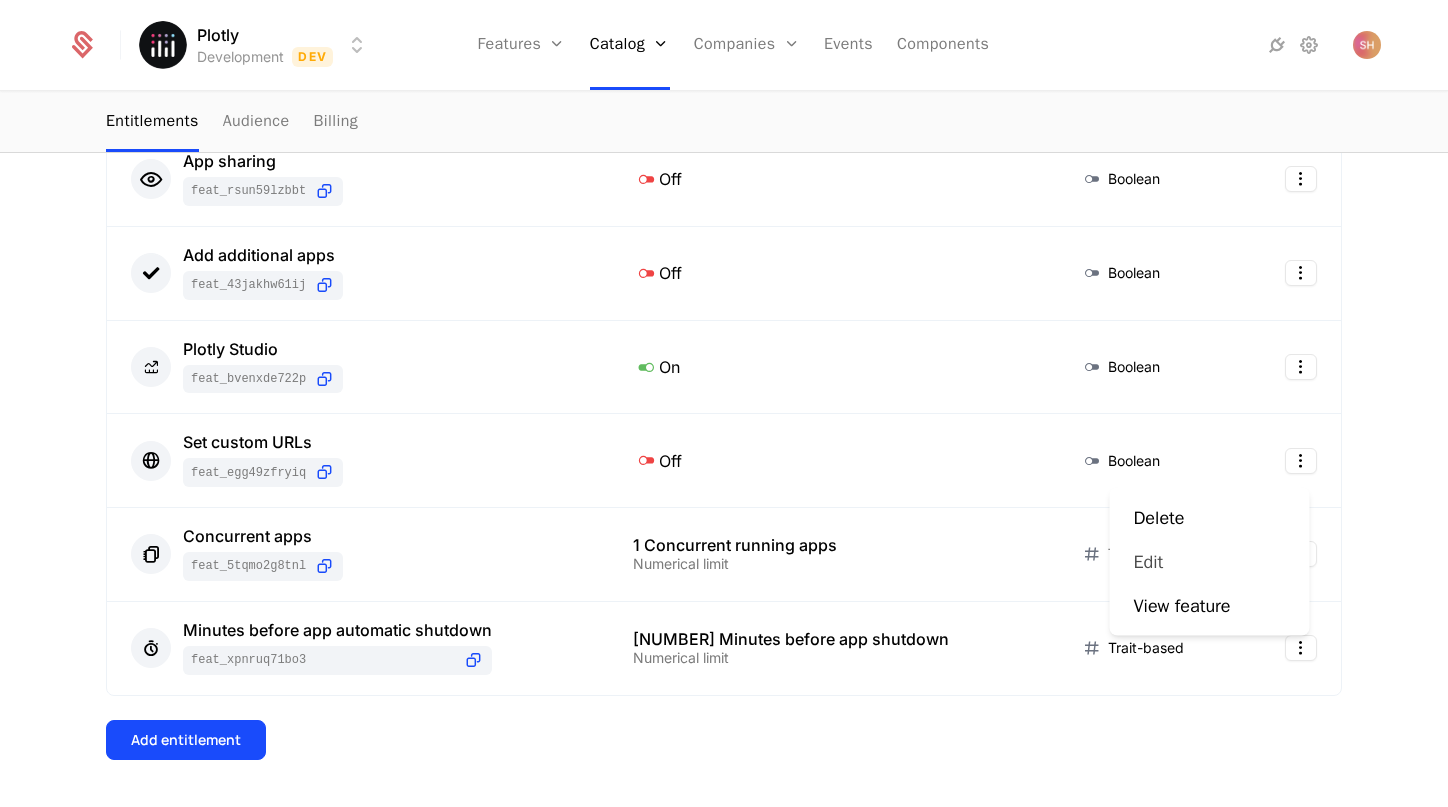 click on "Edit" at bounding box center [1149, 562] 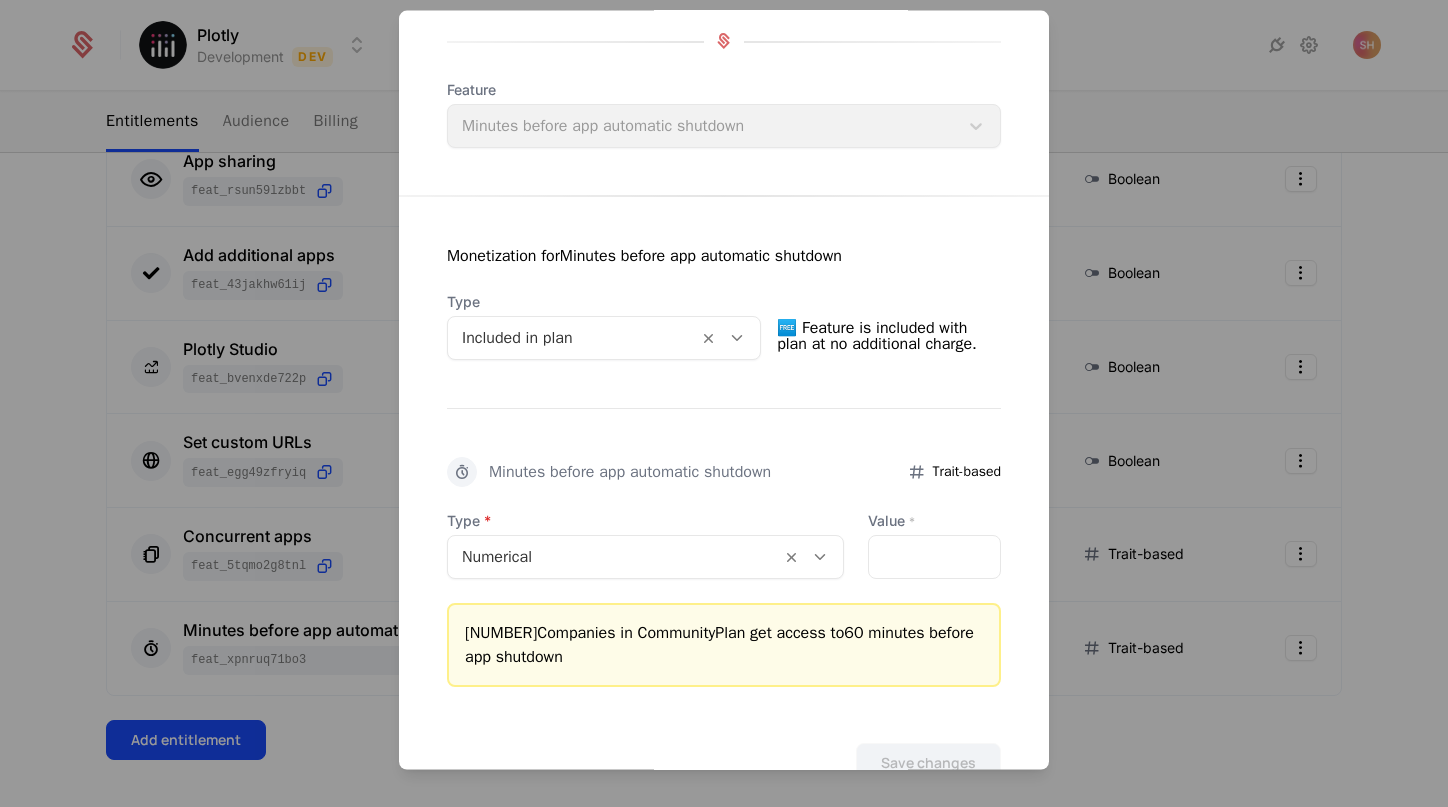 scroll, scrollTop: 257, scrollLeft: 0, axis: vertical 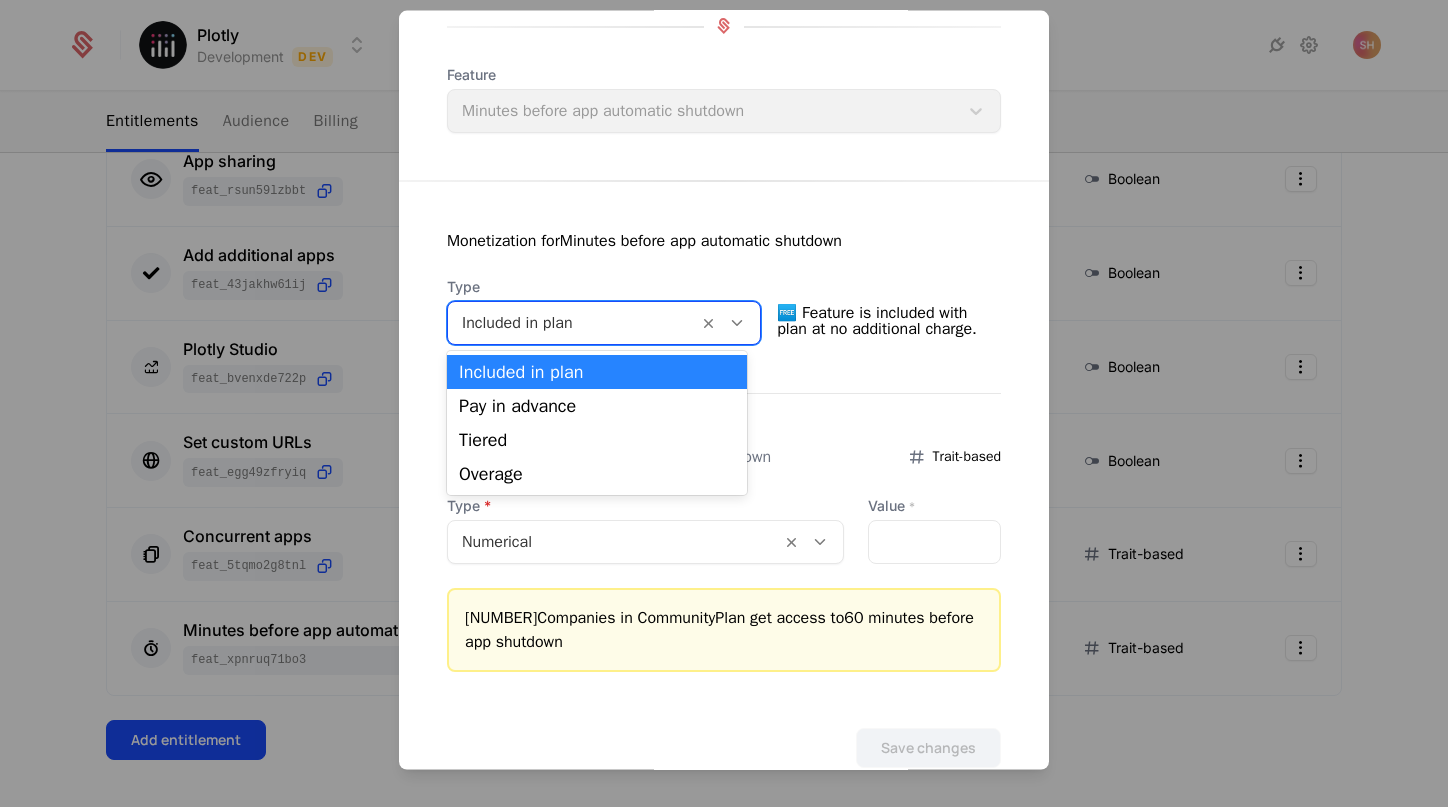 click at bounding box center [573, 322] 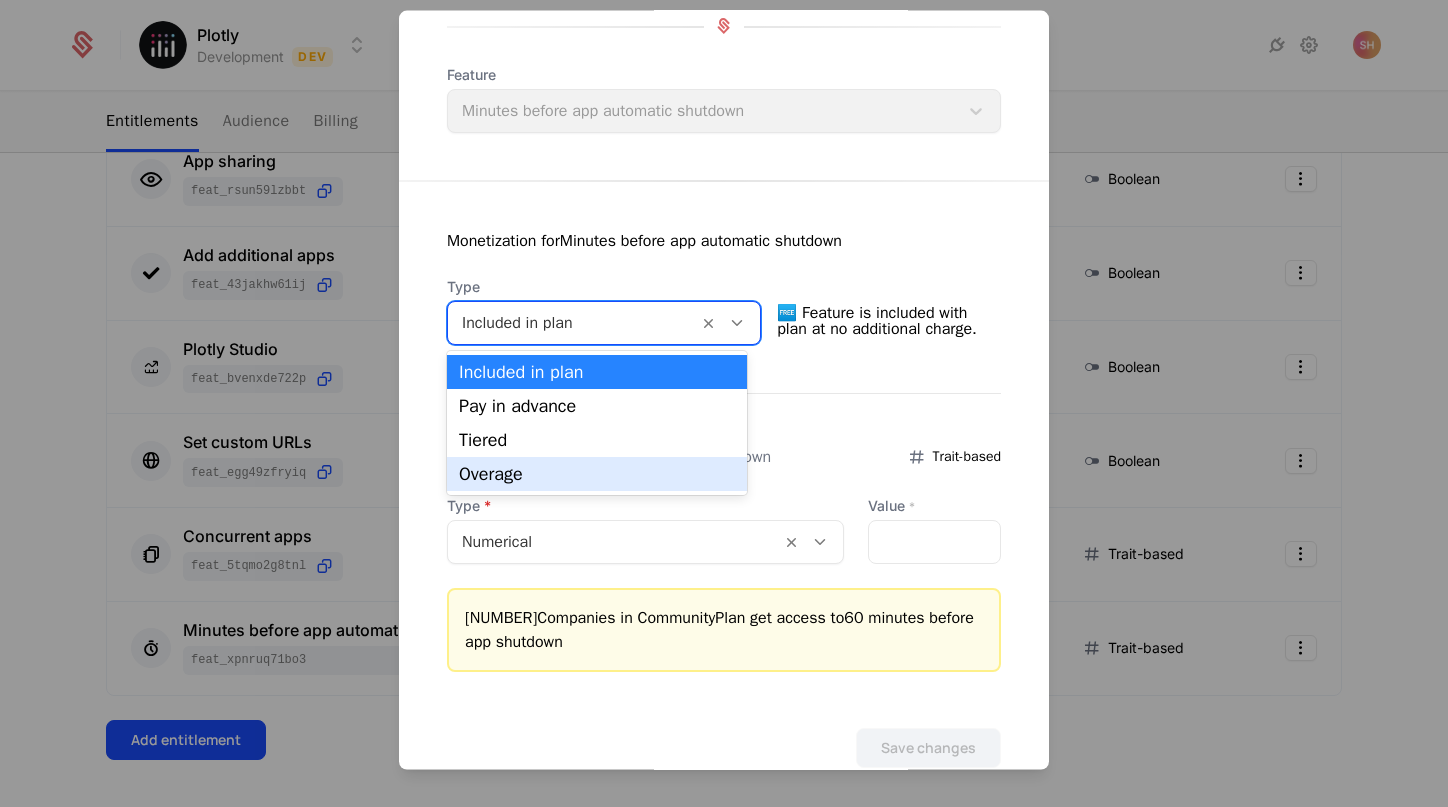 click on "Overage" at bounding box center [597, 474] 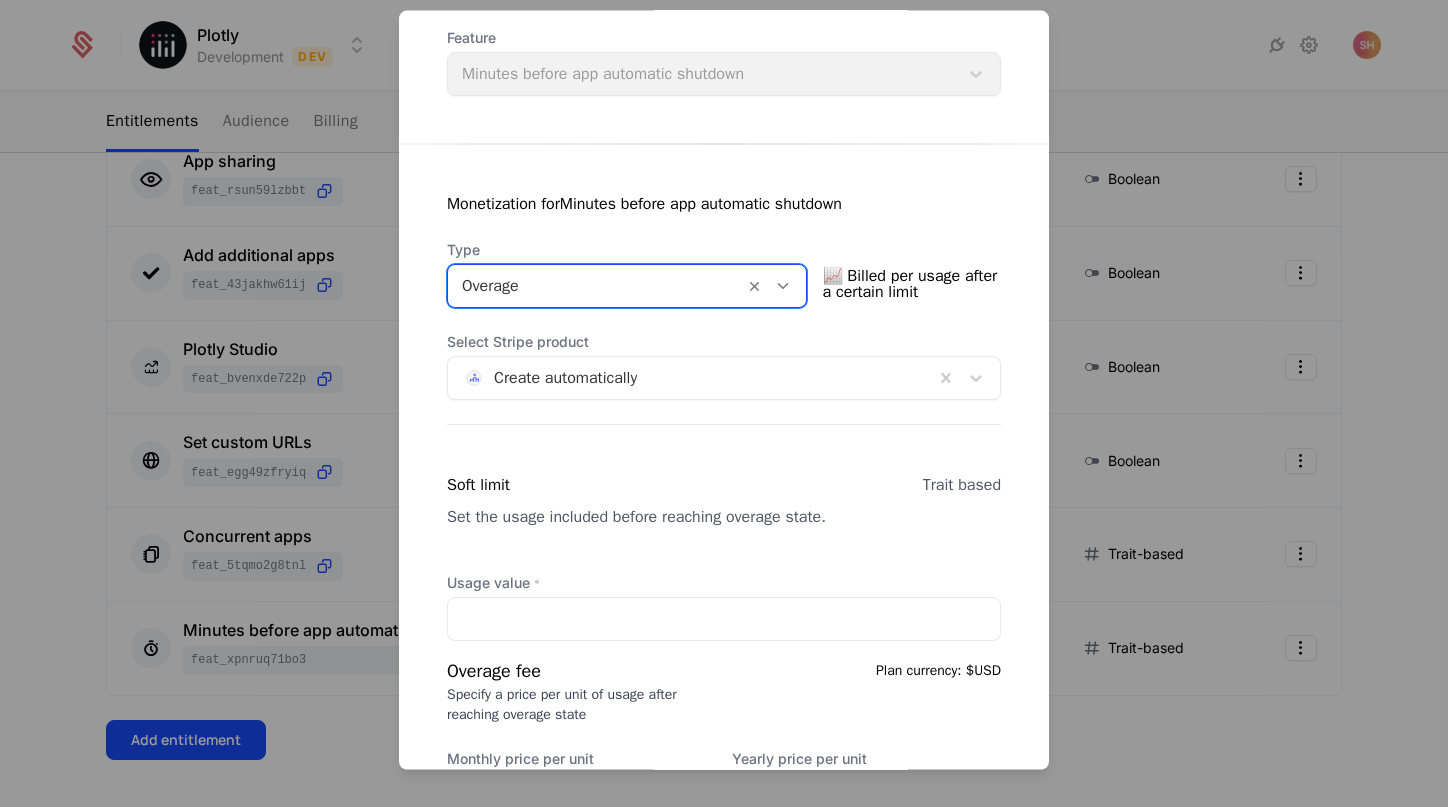 scroll, scrollTop: 297, scrollLeft: 0, axis: vertical 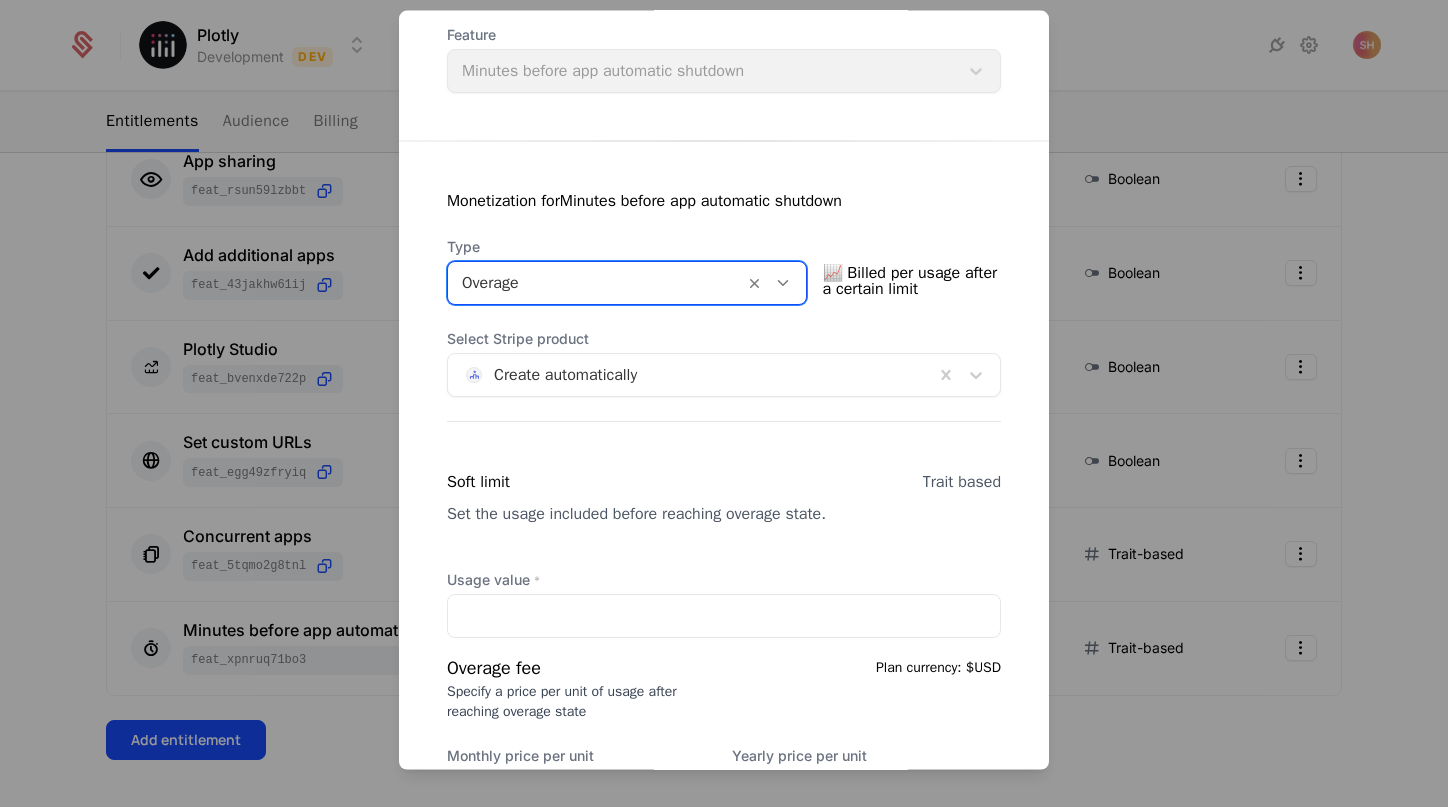 click at bounding box center [596, 282] 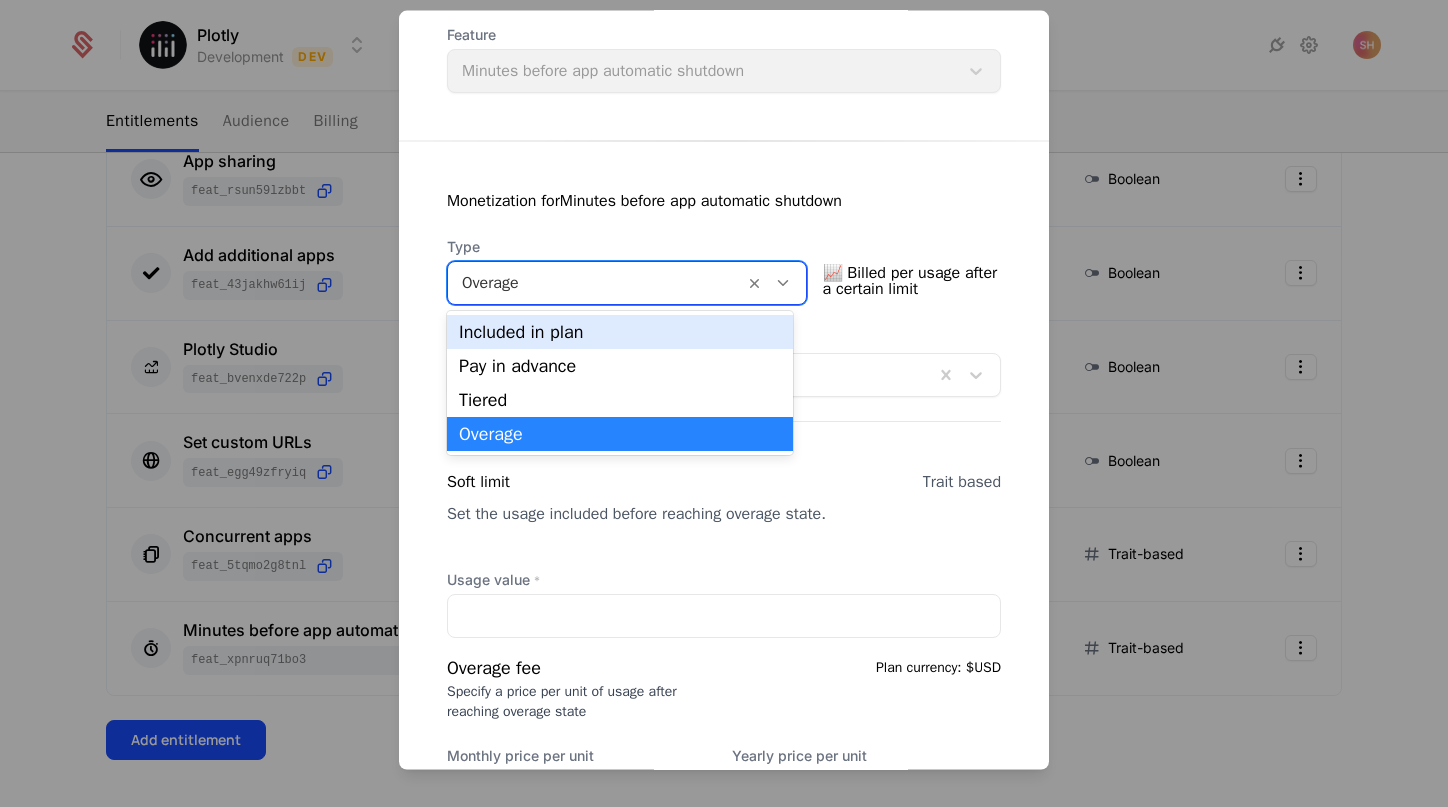 click on "Included in plan" at bounding box center [620, 332] 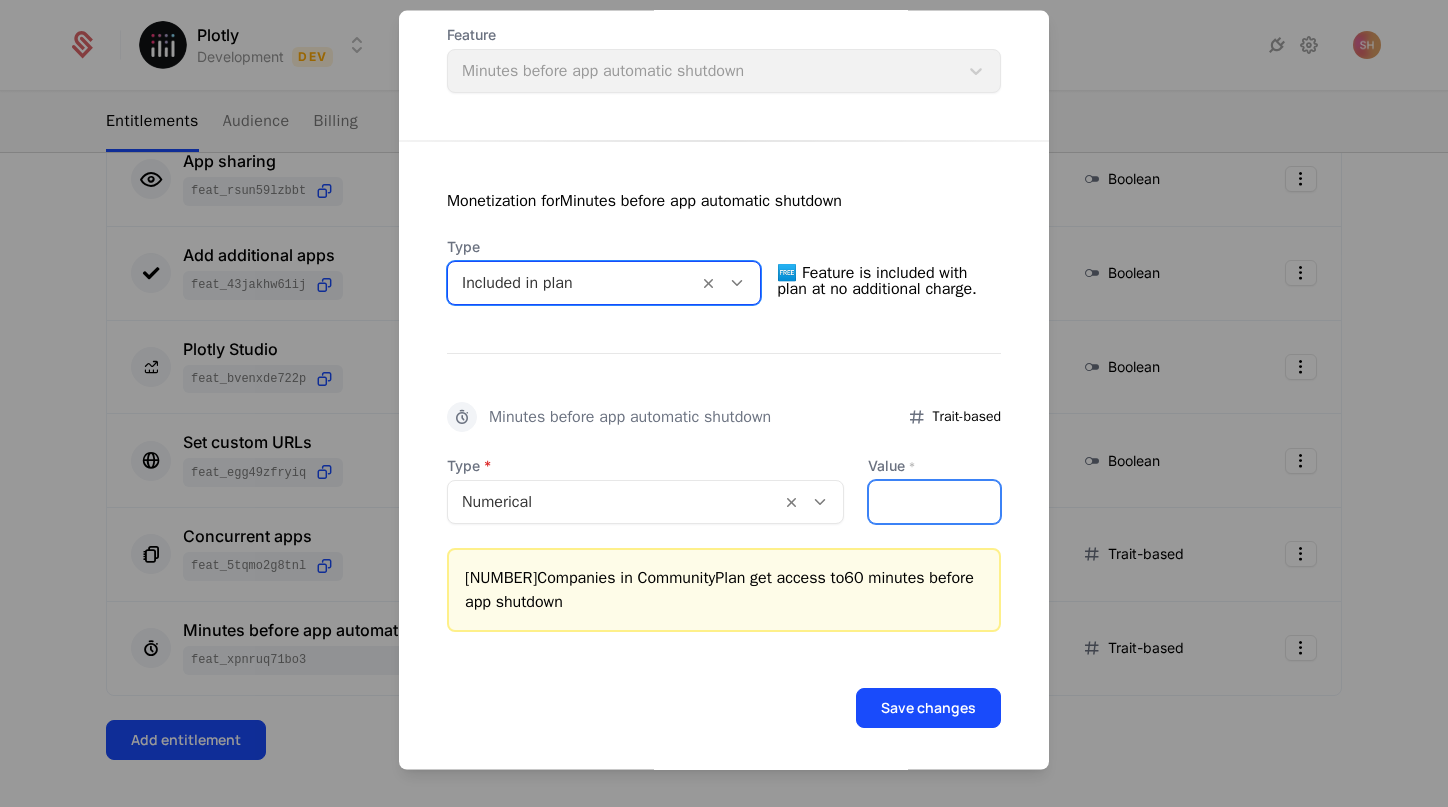 click on "**" at bounding box center [934, 501] 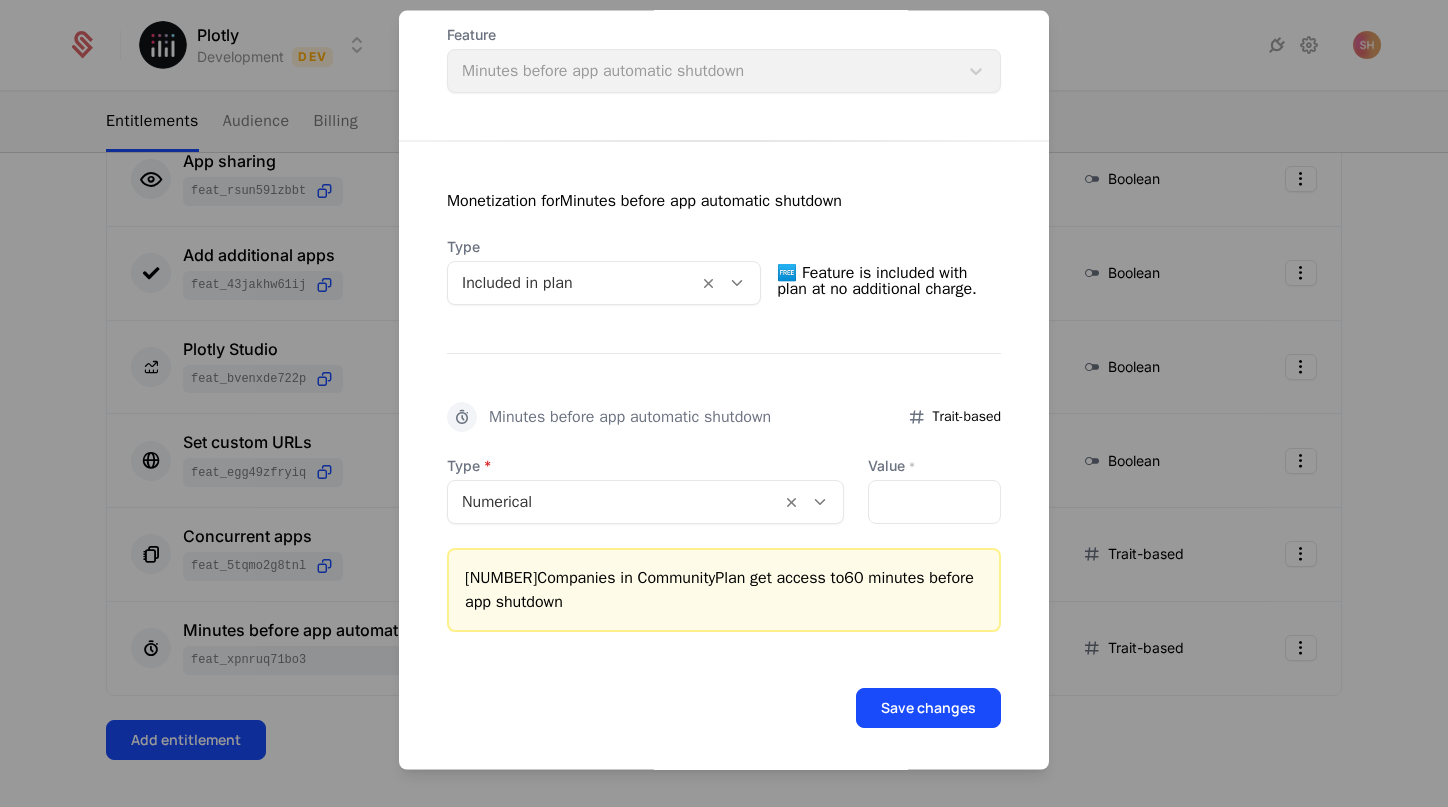 click at bounding box center (724, 403) 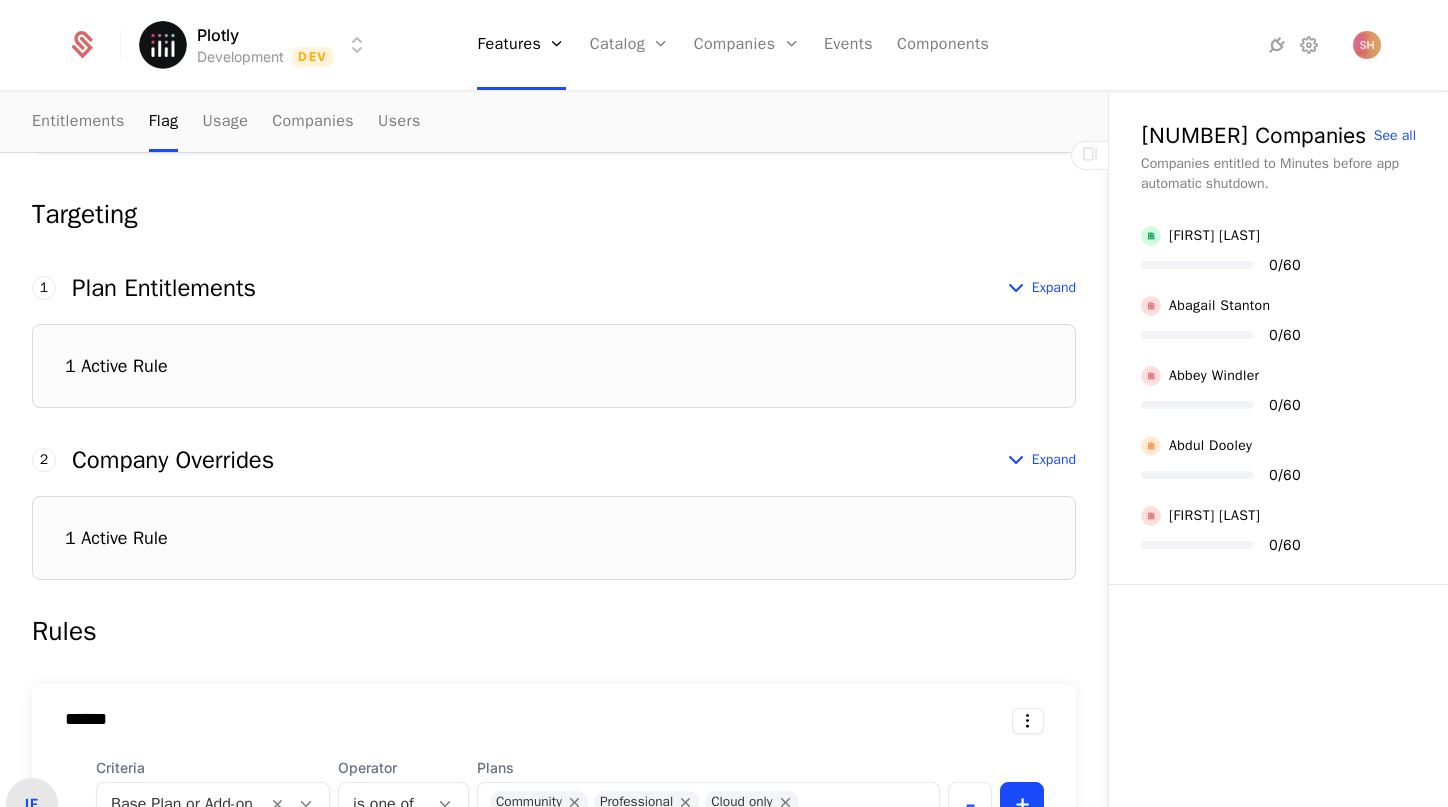 scroll, scrollTop: 528, scrollLeft: 0, axis: vertical 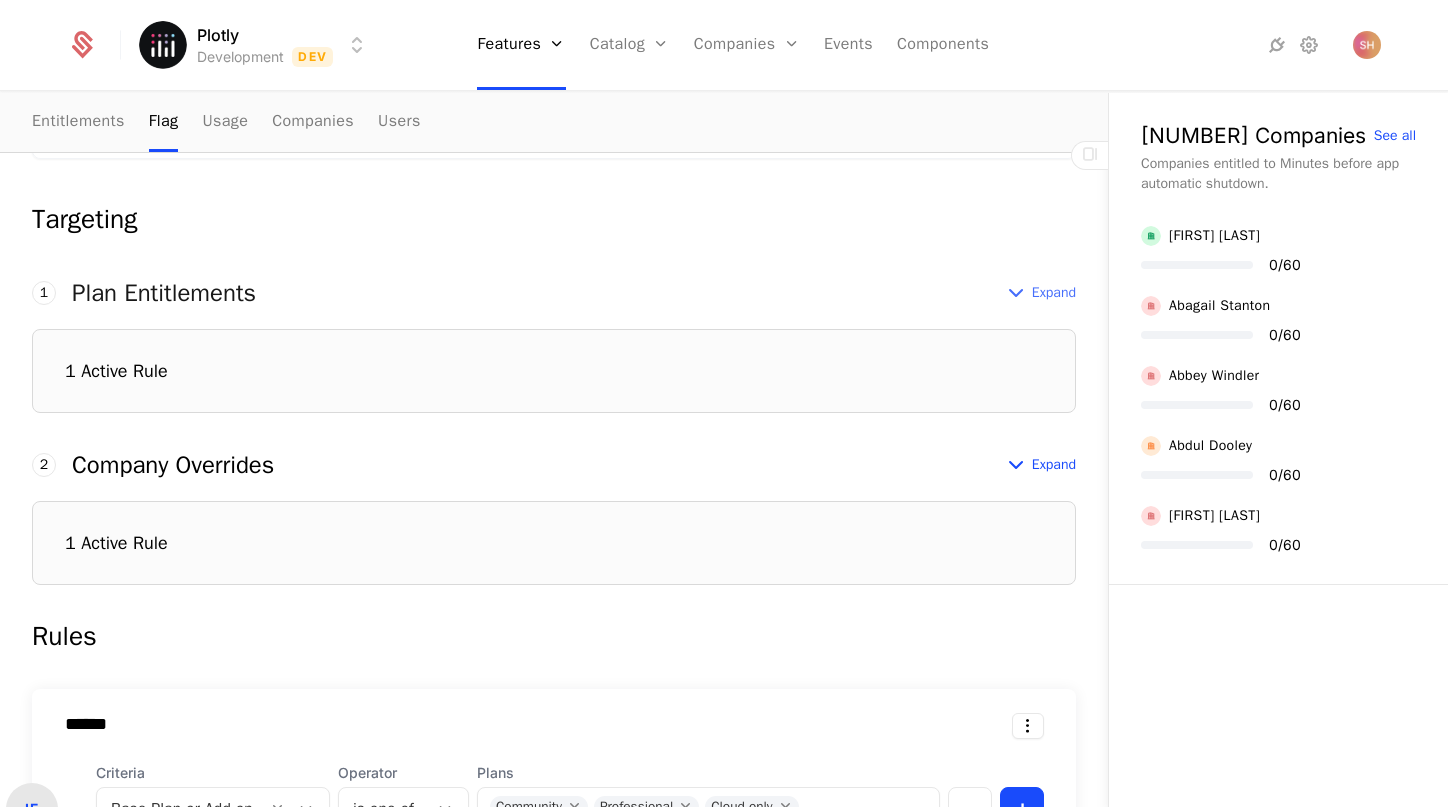 click on "Expand" at bounding box center (1054, 293) 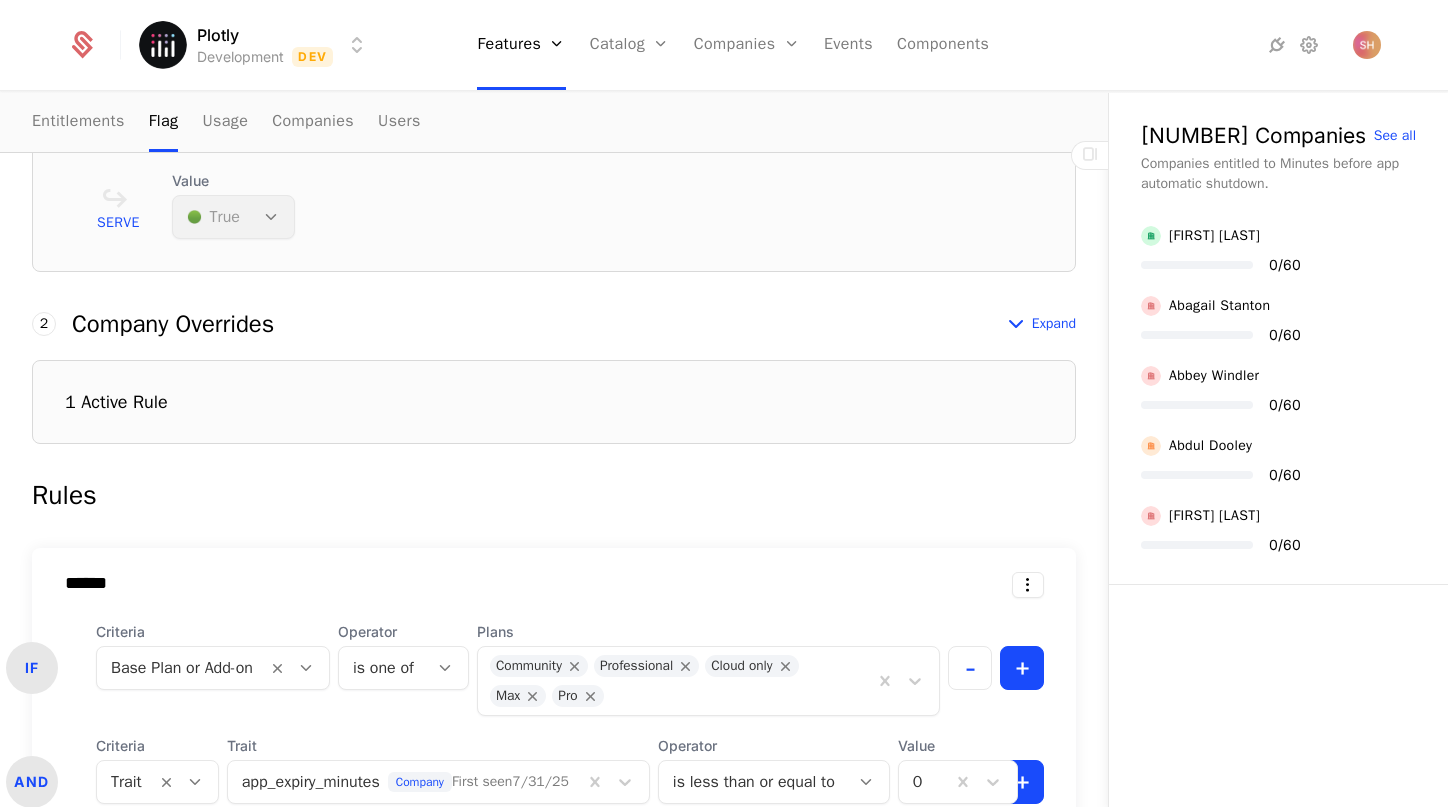 scroll, scrollTop: 916, scrollLeft: 0, axis: vertical 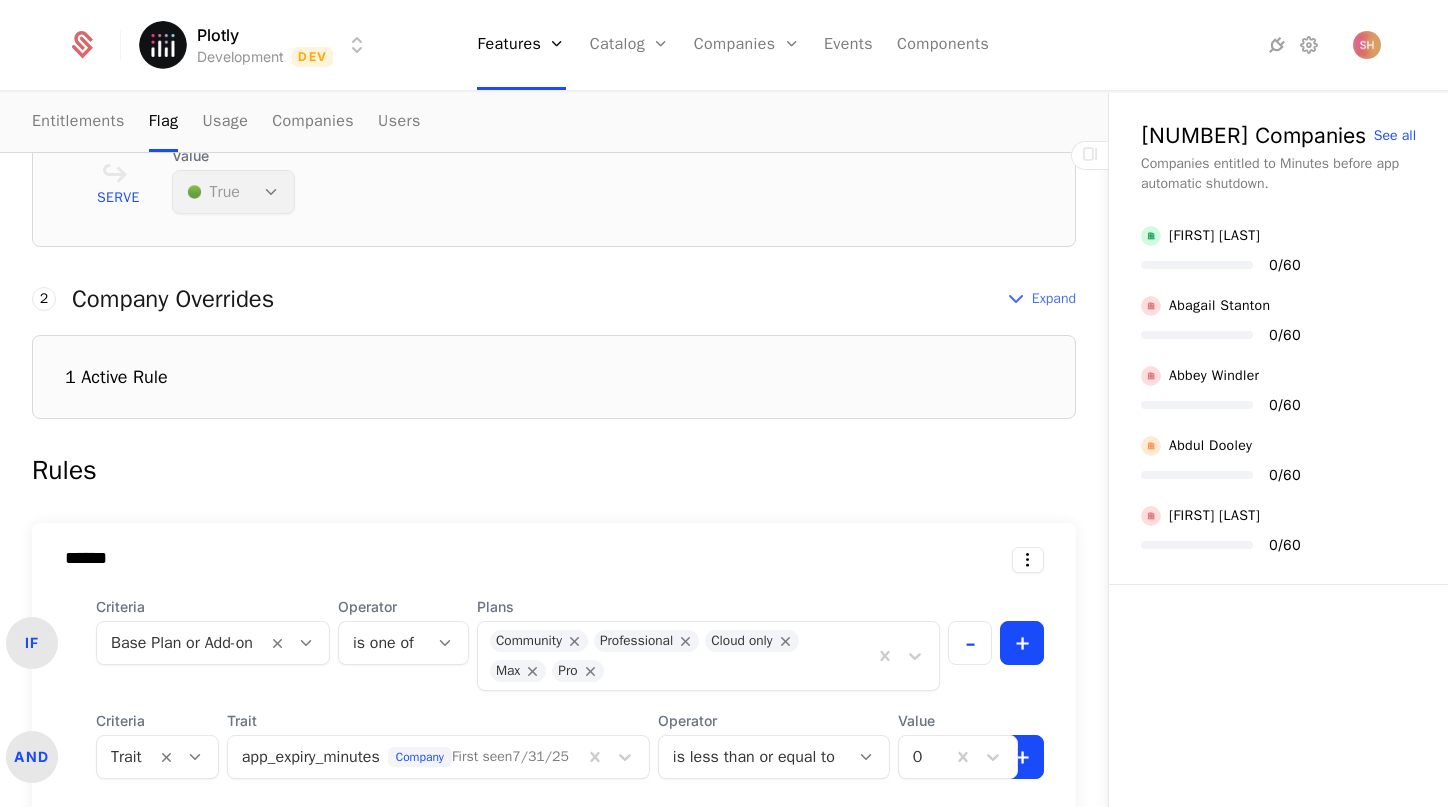 click on "Expand" at bounding box center (1054, 299) 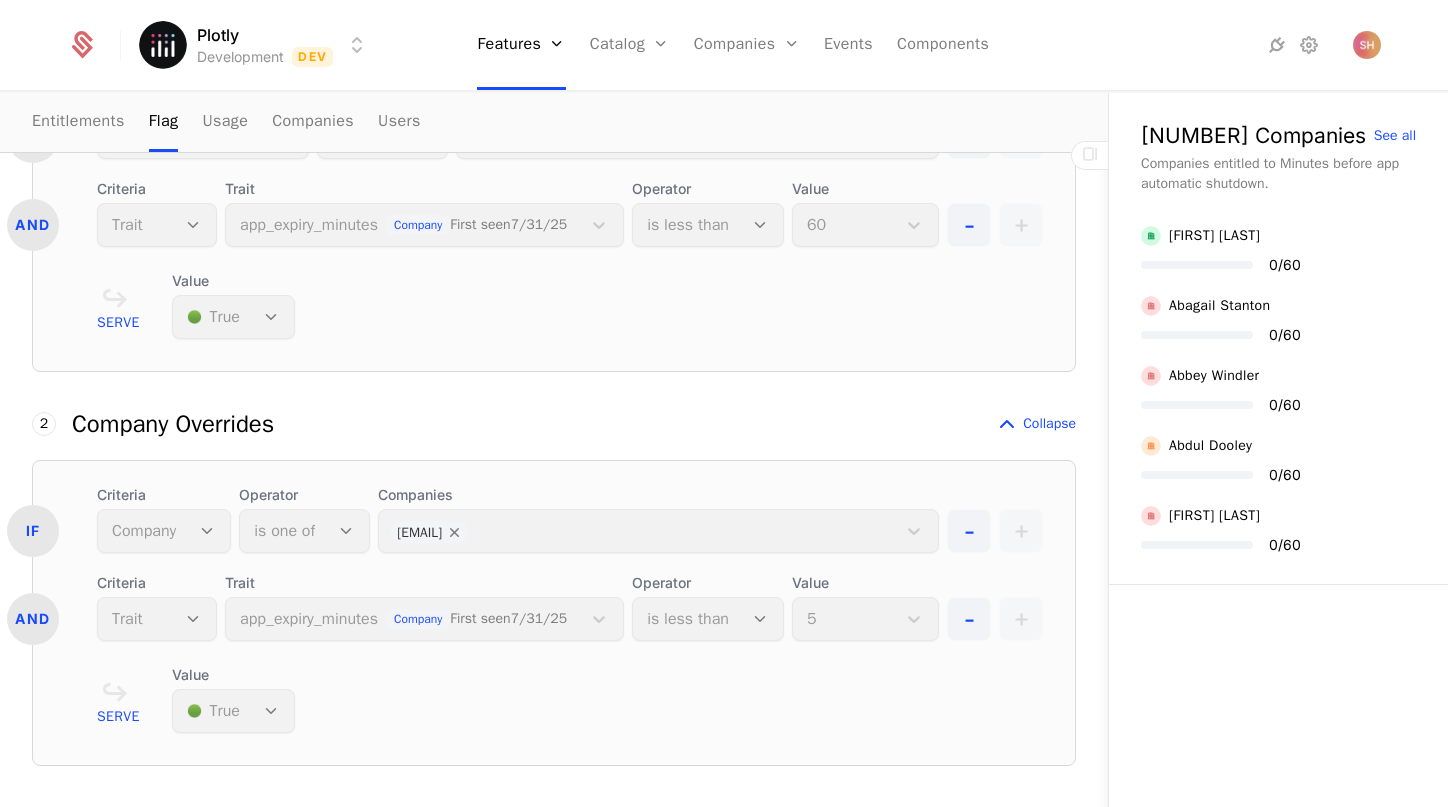scroll, scrollTop: 275, scrollLeft: 0, axis: vertical 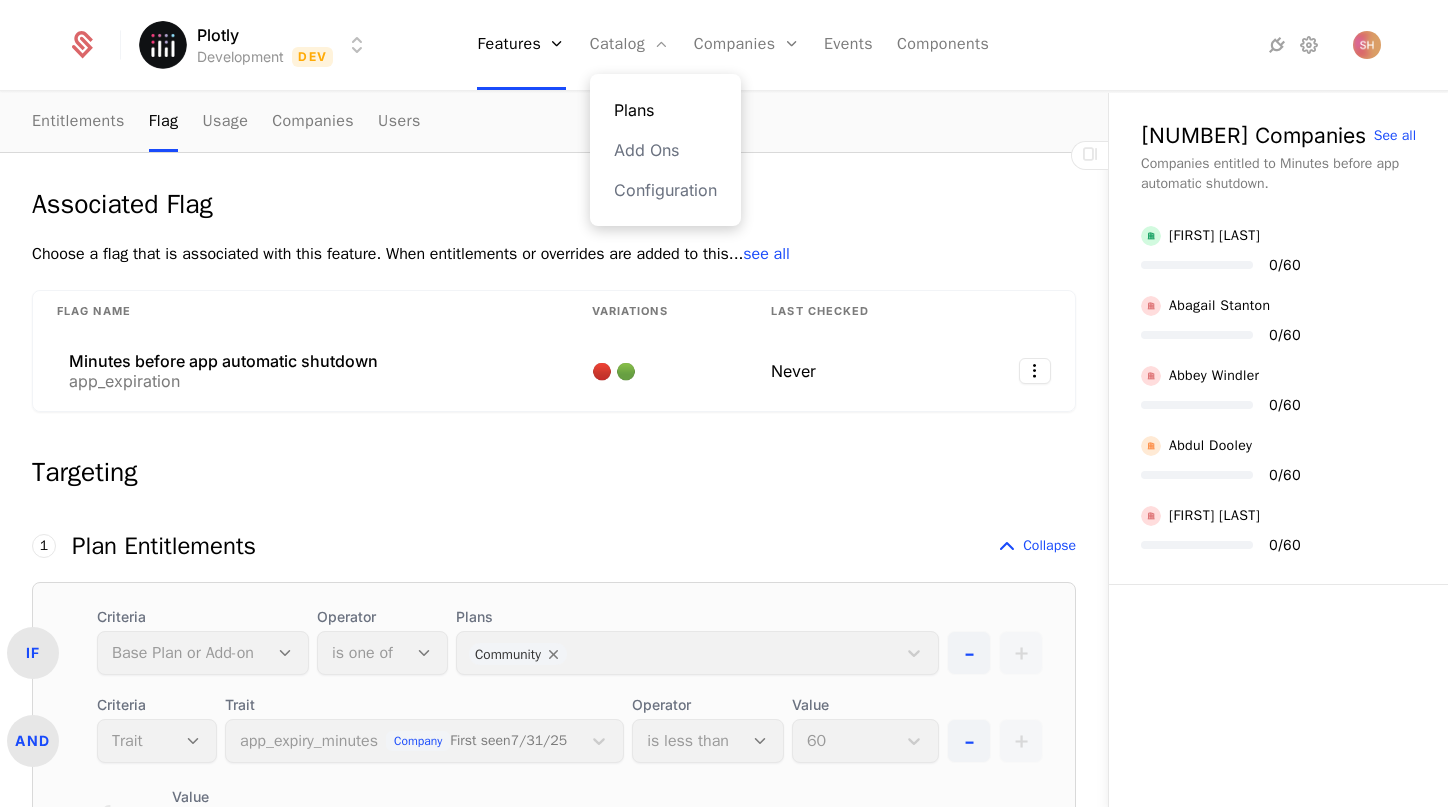 click on "Plans" at bounding box center (665, 110) 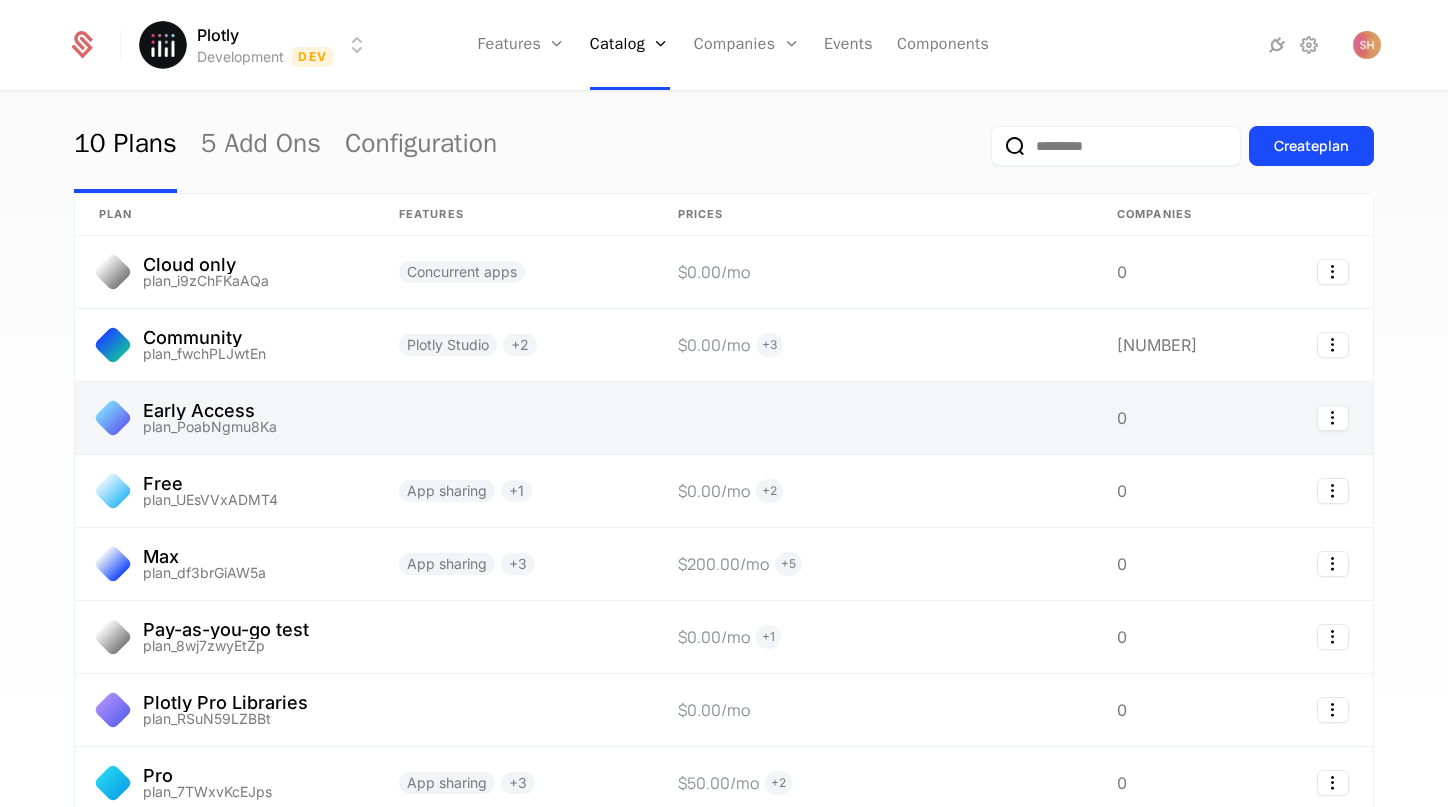 scroll, scrollTop: 52, scrollLeft: 0, axis: vertical 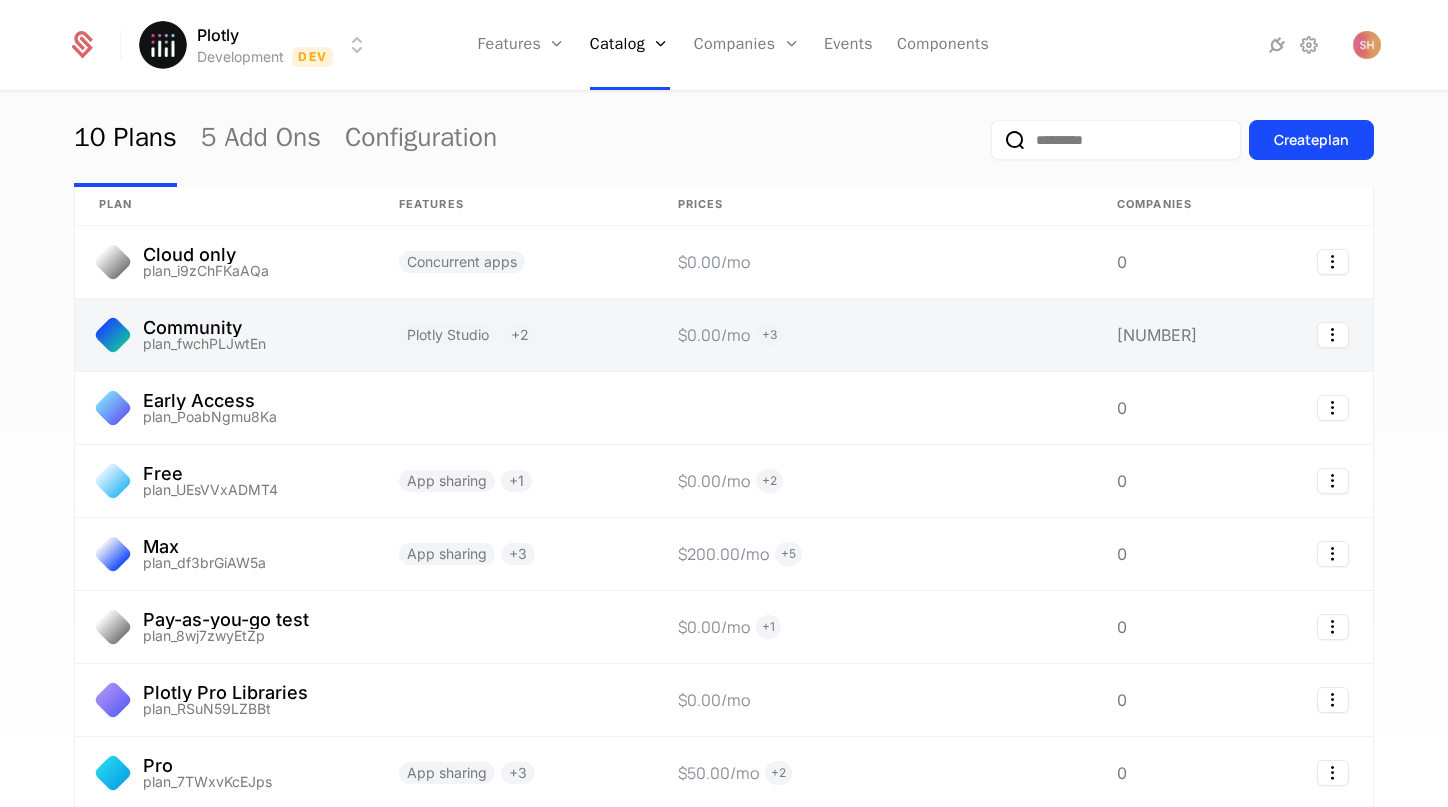 click at bounding box center (225, 335) 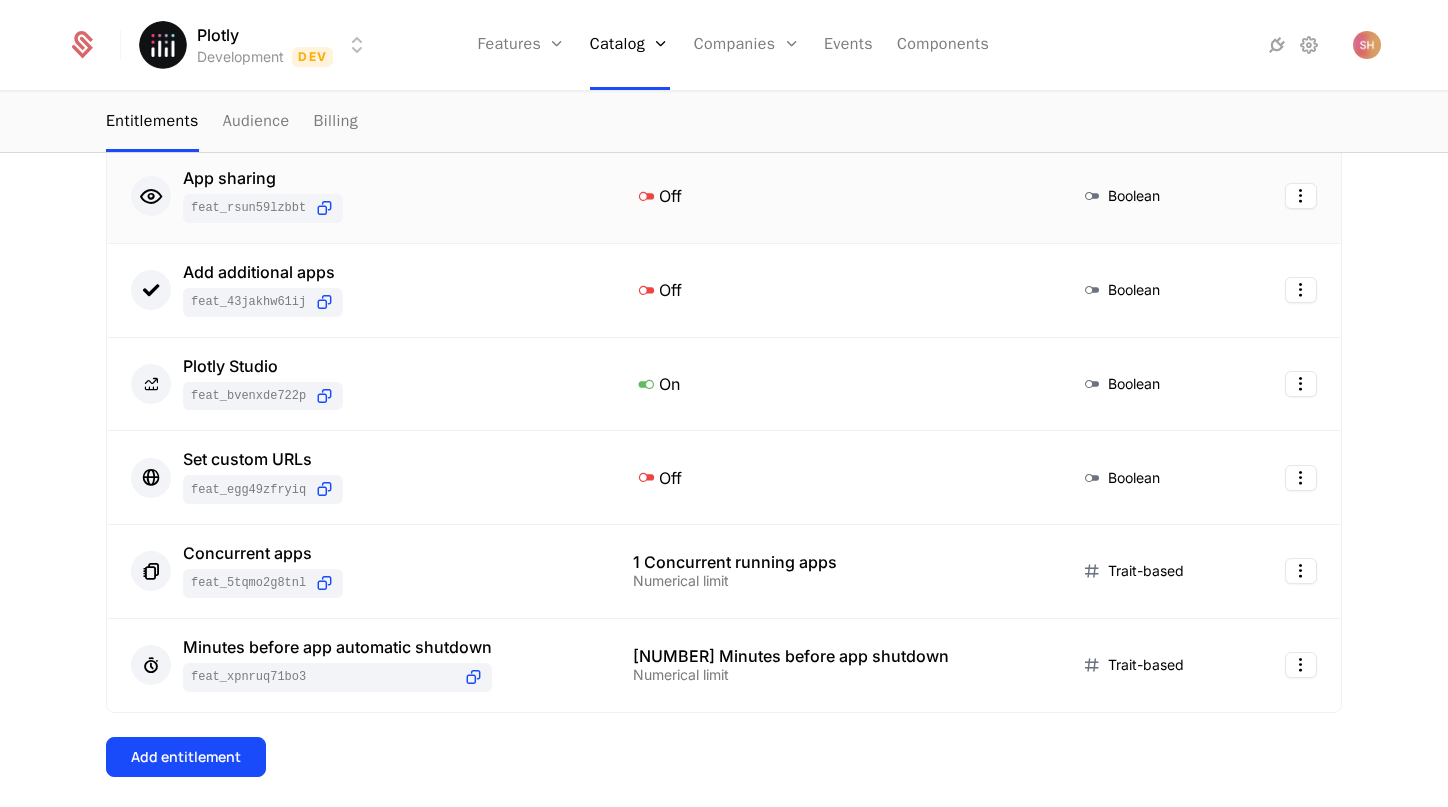 scroll, scrollTop: 373, scrollLeft: 0, axis: vertical 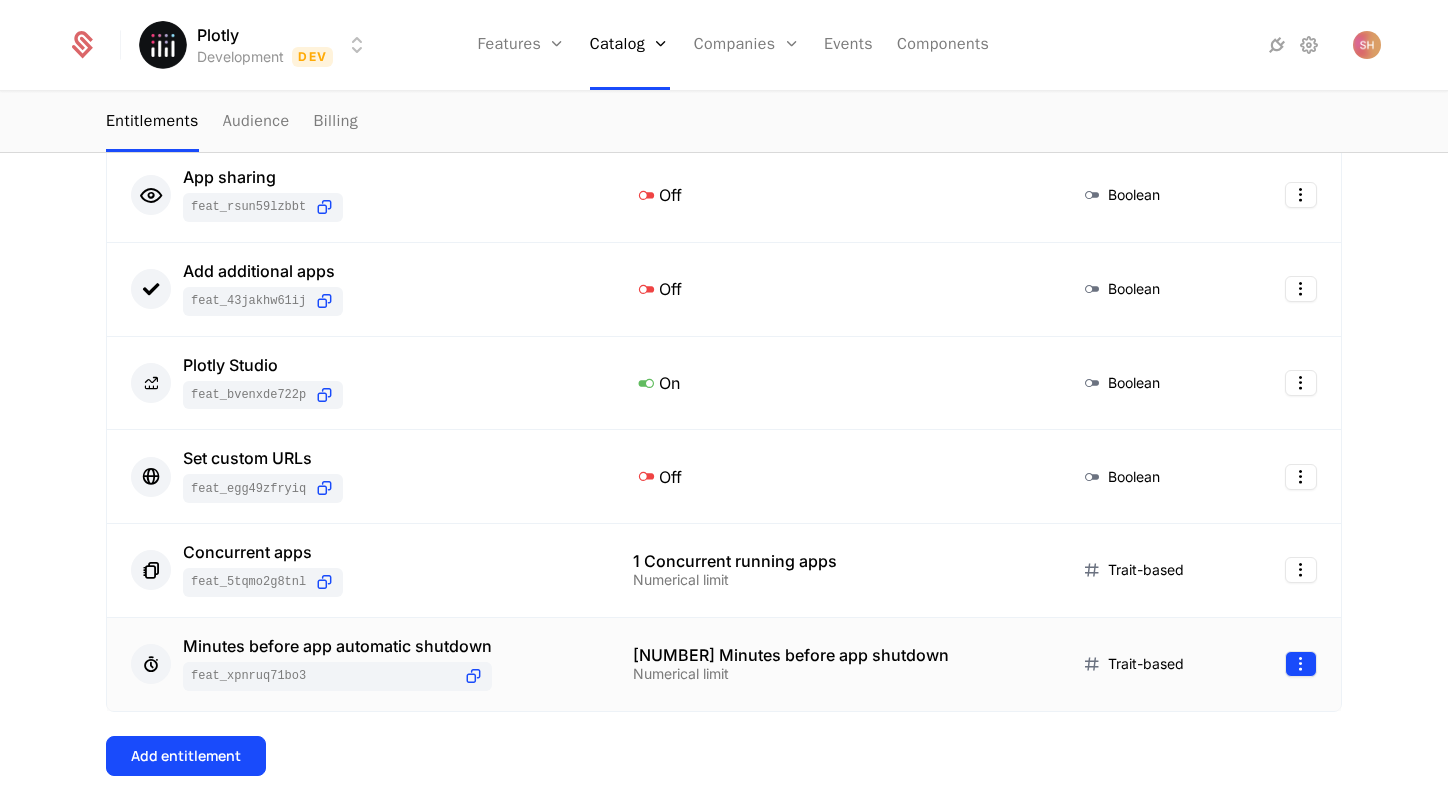 click on "Plotly Development Dev Features Features Flags Catalog Plans Add Ons Configuration Companies Companies Users Events Components plans Community Community Last modified last week Type Plan Price $0.00 /mo + [NUMBER] Companies [NUMBER] Edit plan Get started with one private app. Entitlements Audience Billing [NUMBER] Entitlements Feature Entitlement Type App sharing feat_RSuN59LZBBt Off Boolean Add additional apps feat_43JAkhW61ij Off Boolean Plotly Studio feat_bvEnxDe722P On Boolean Set custom URLs feat_egg49zfRYiQ Off Boolean Concurrent apps feat_5tqmo2G8TNL [NUMBER] Concurrent running apps Numerical limit Trait-based Minutes before app automatic shutdown feat_XPnRuQ71Bo3 [NUMBER] Minutes before app shutdown Numerical limit Trait-based Add entitlement
Best Viewed on Desktop You're currently viewing this on a mobile device. For the best experience, we recommend using a desktop or larger screens, as the application isn't fully optimized for smaller resolutions just yet. Got it" at bounding box center [724, 403] 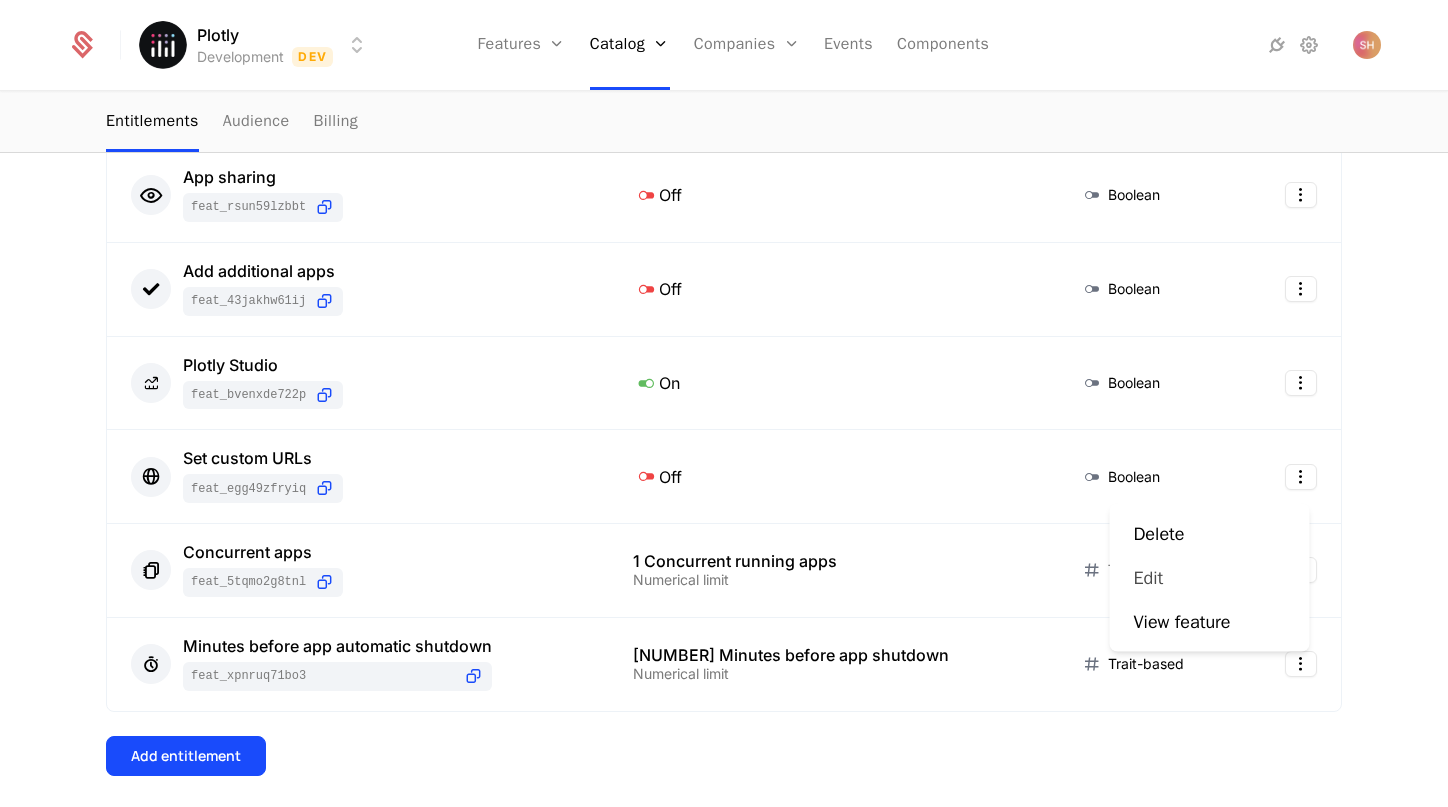 click on "Edit" at bounding box center (1149, 578) 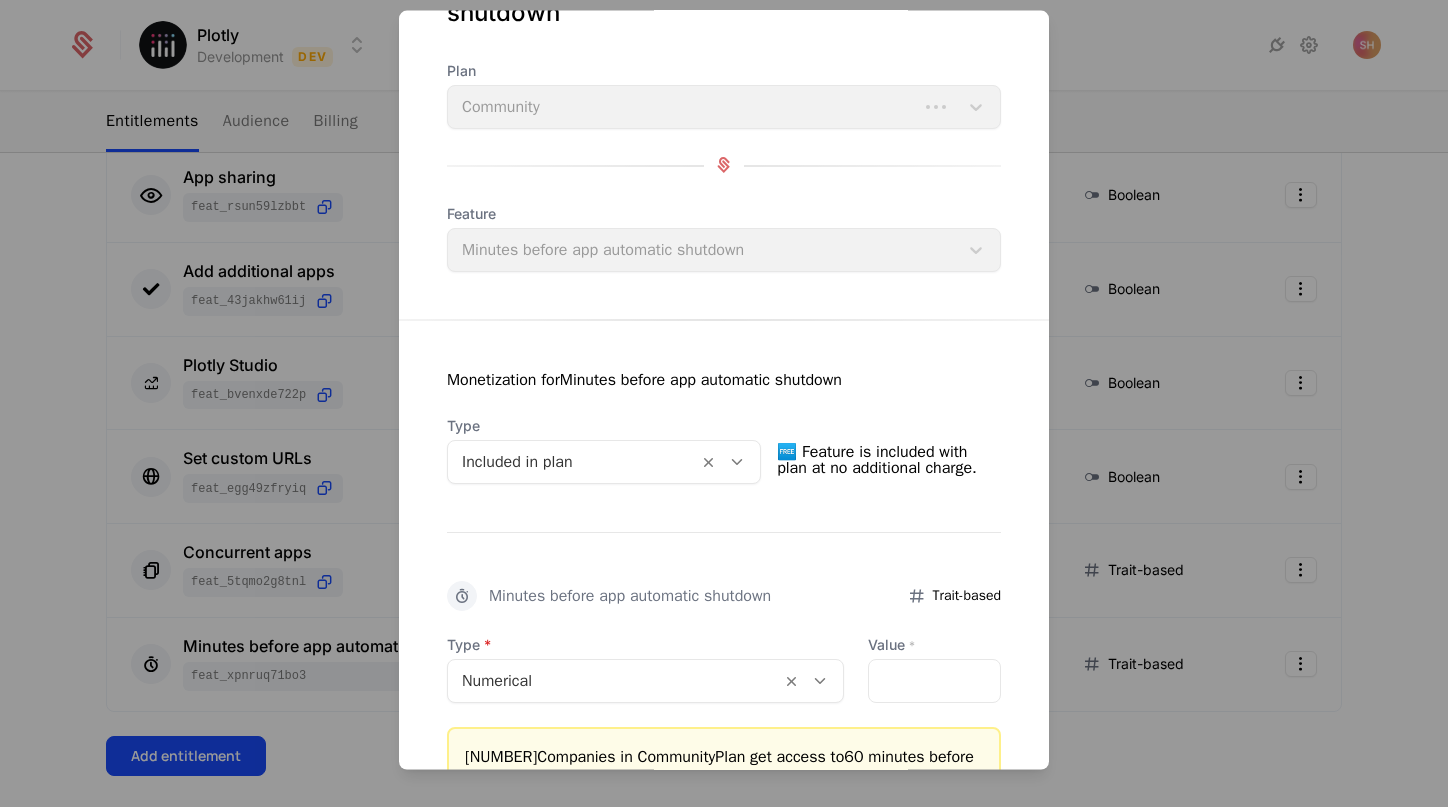 scroll, scrollTop: 136, scrollLeft: 0, axis: vertical 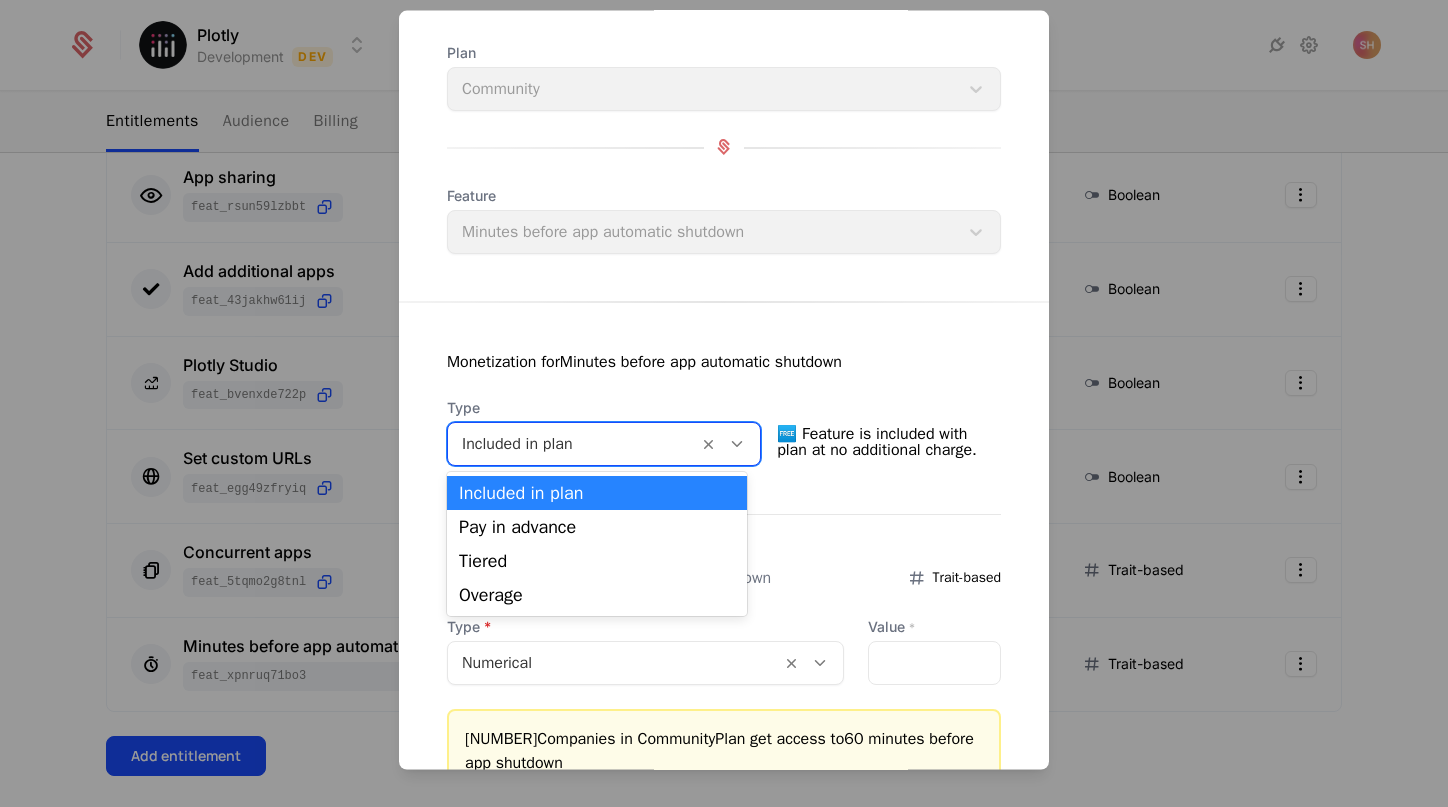 click at bounding box center [573, 443] 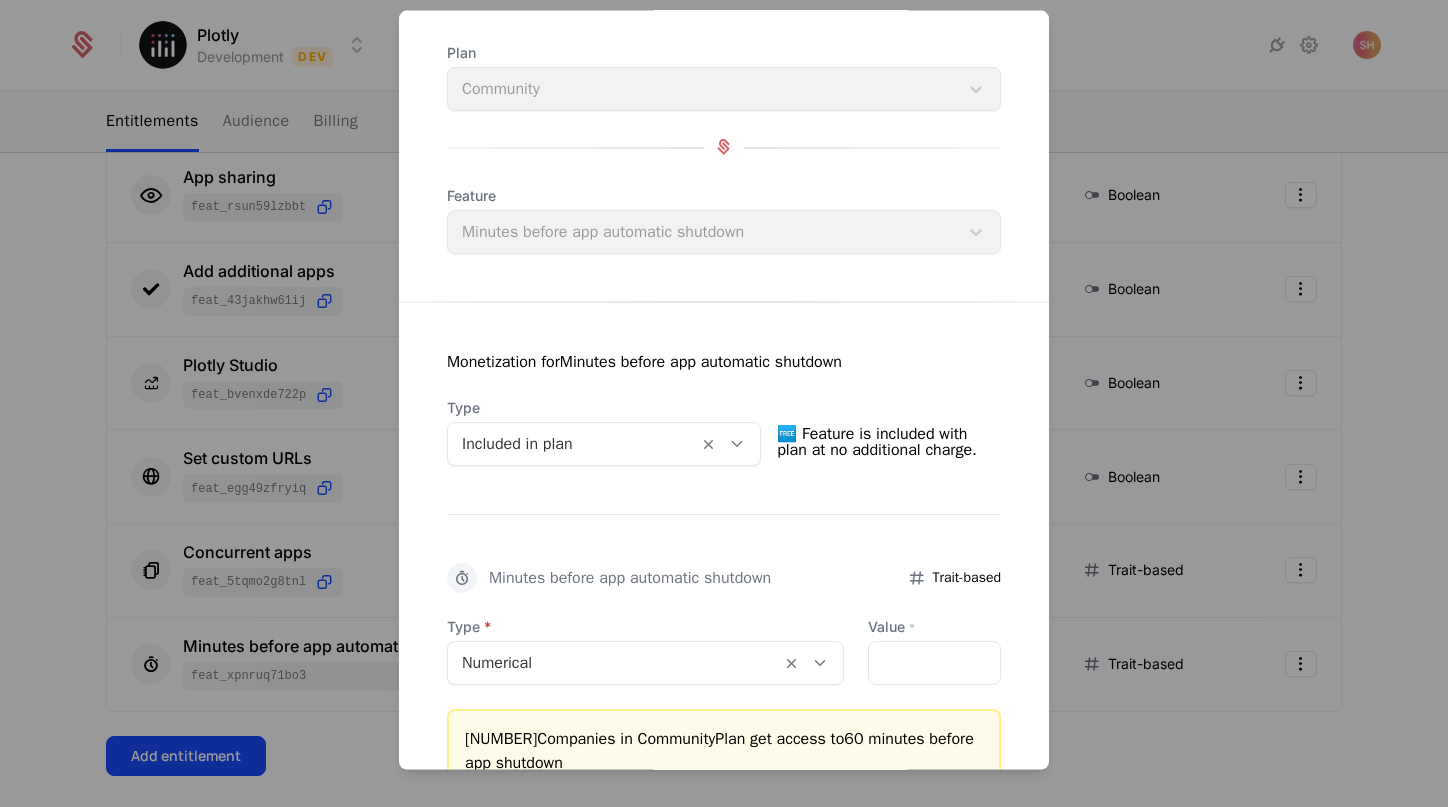 click on "Monetization for Minutes before app automatic shutdown" at bounding box center (724, 373) 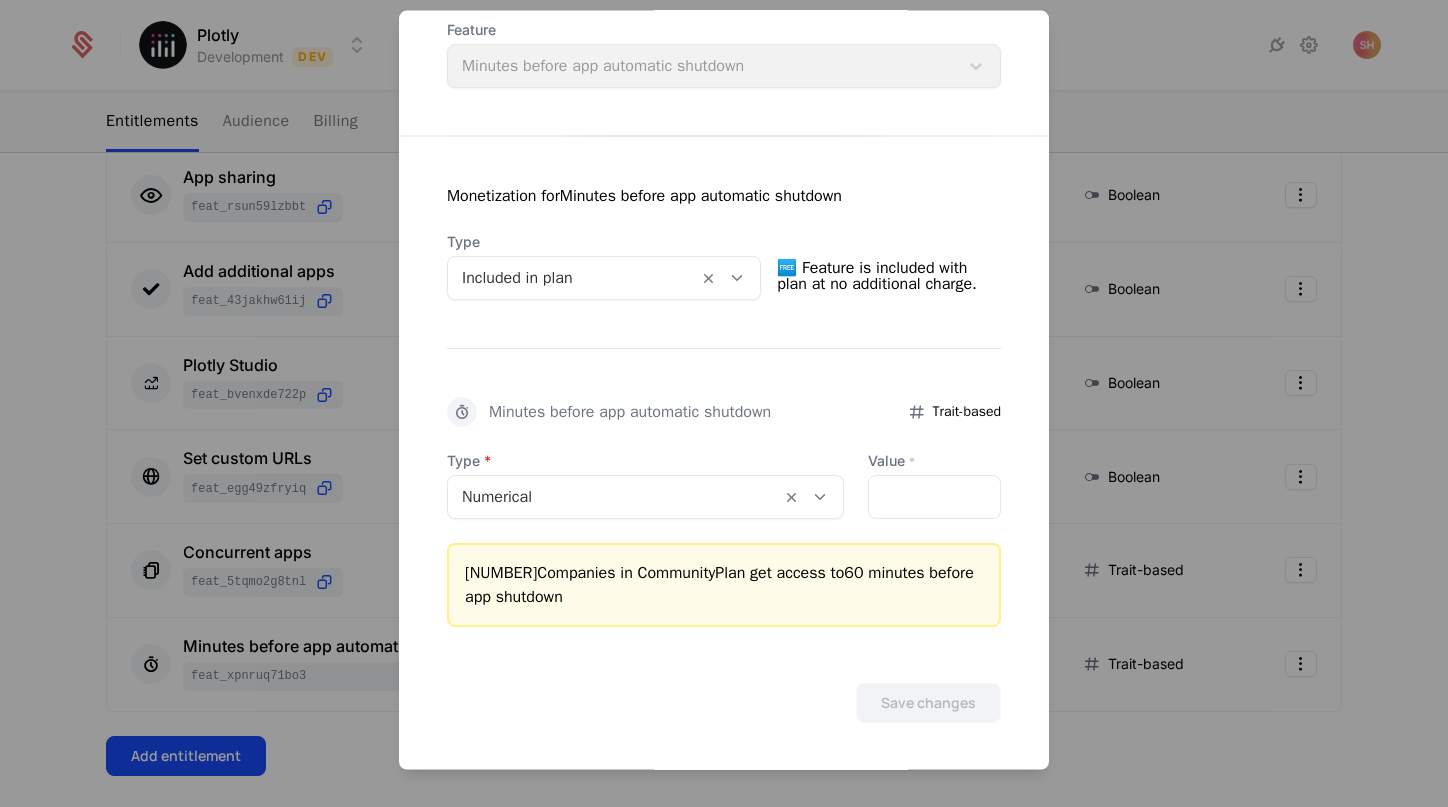 click at bounding box center [614, 496] 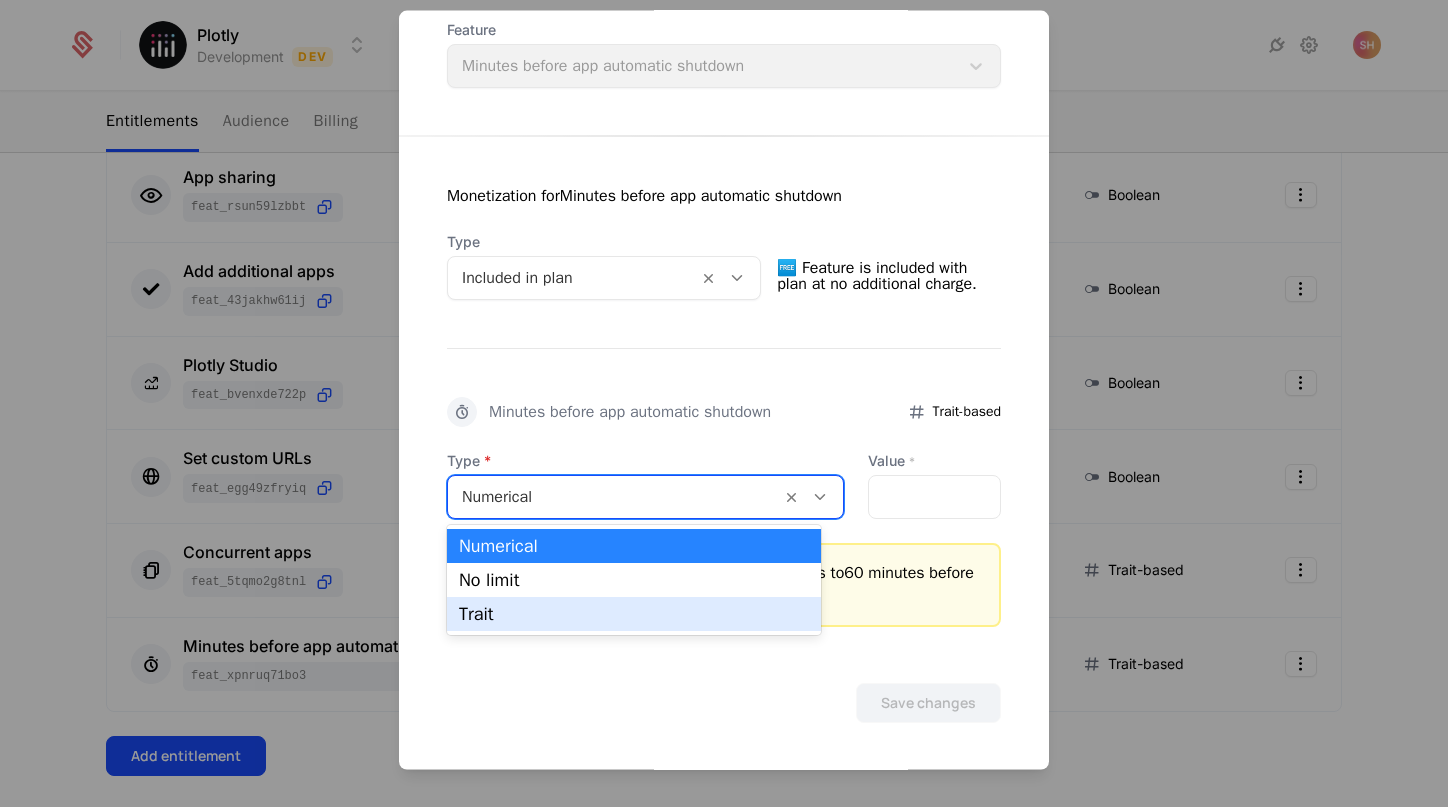 click on "Trait" at bounding box center (634, 614) 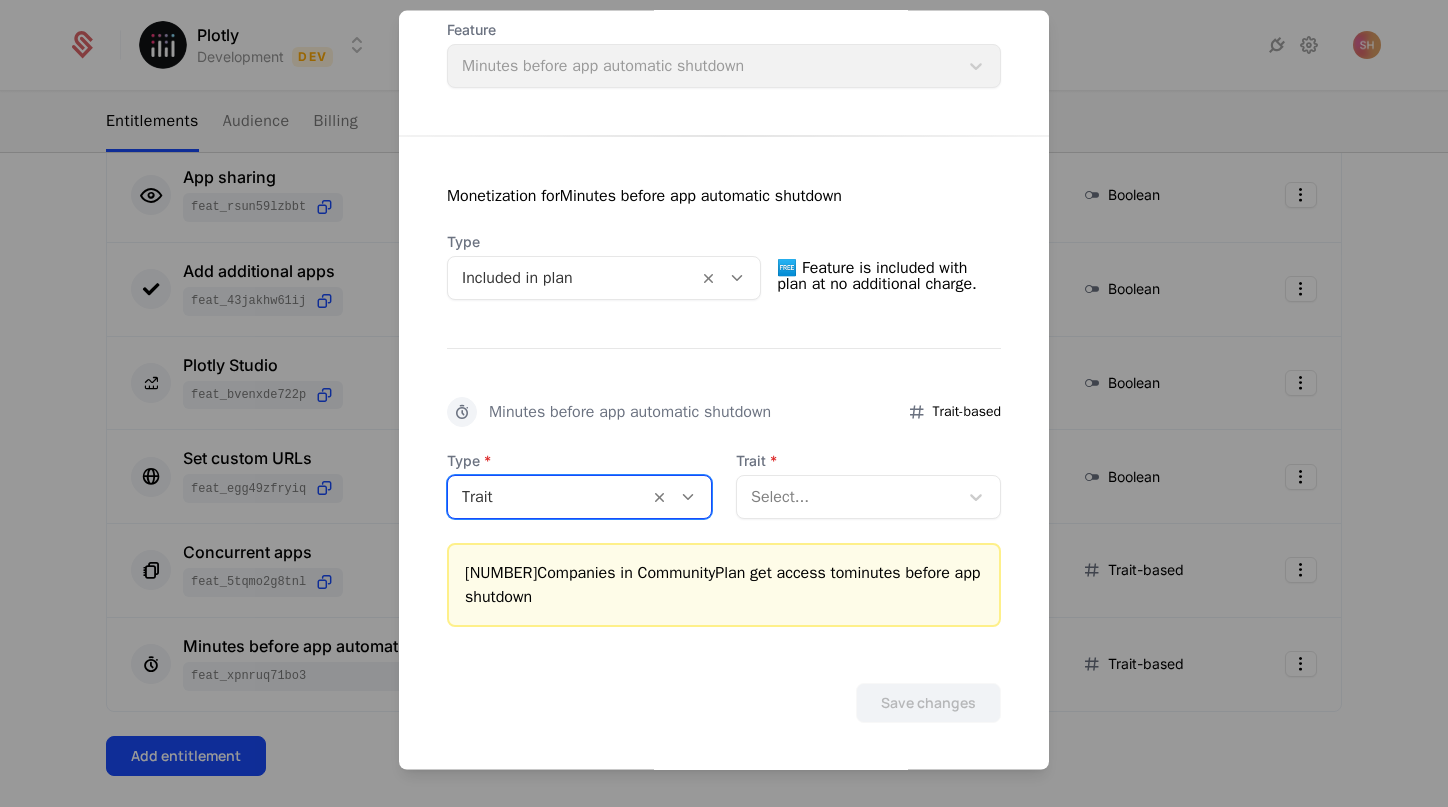 click on "Trait" at bounding box center (579, 496) 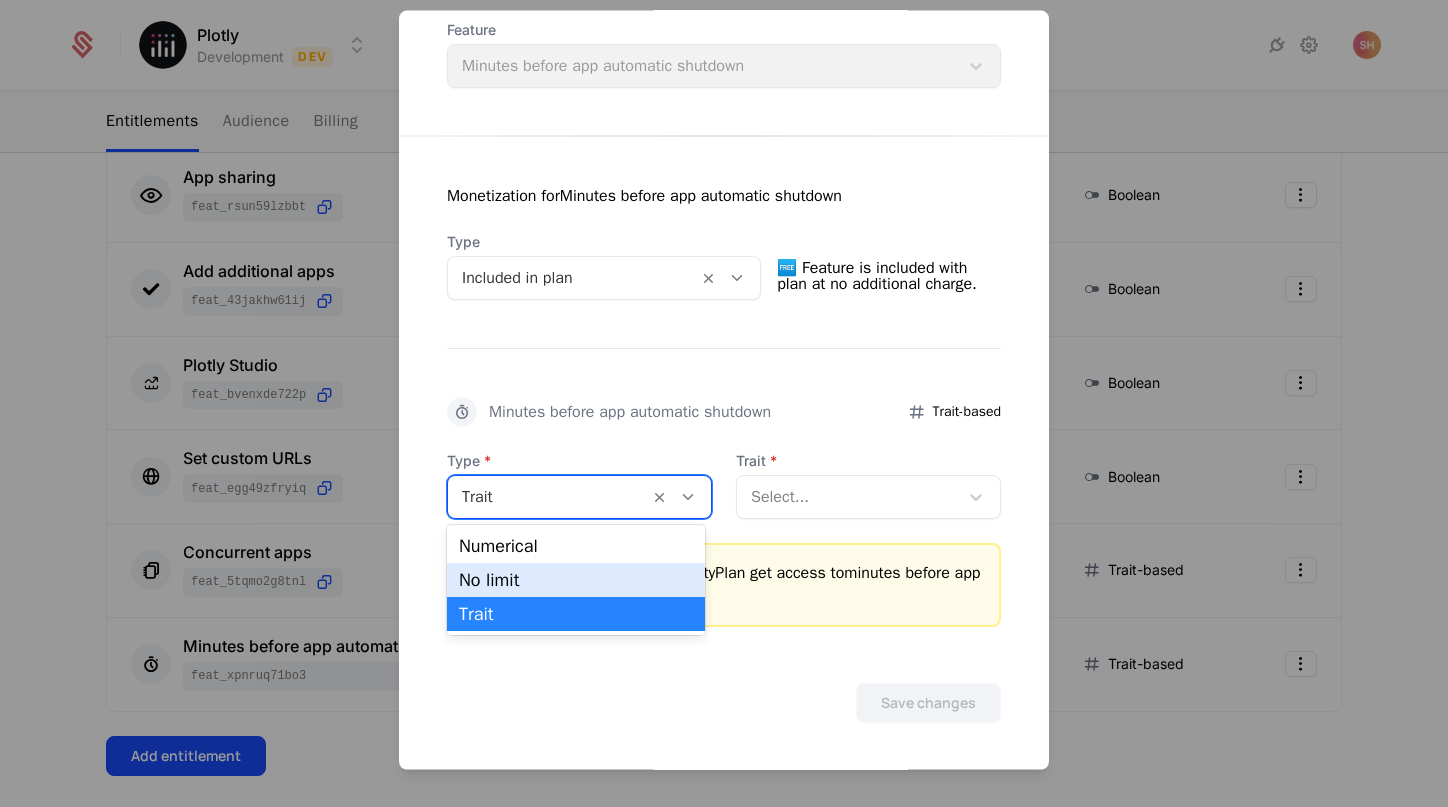 click on "No limit" at bounding box center (576, 580) 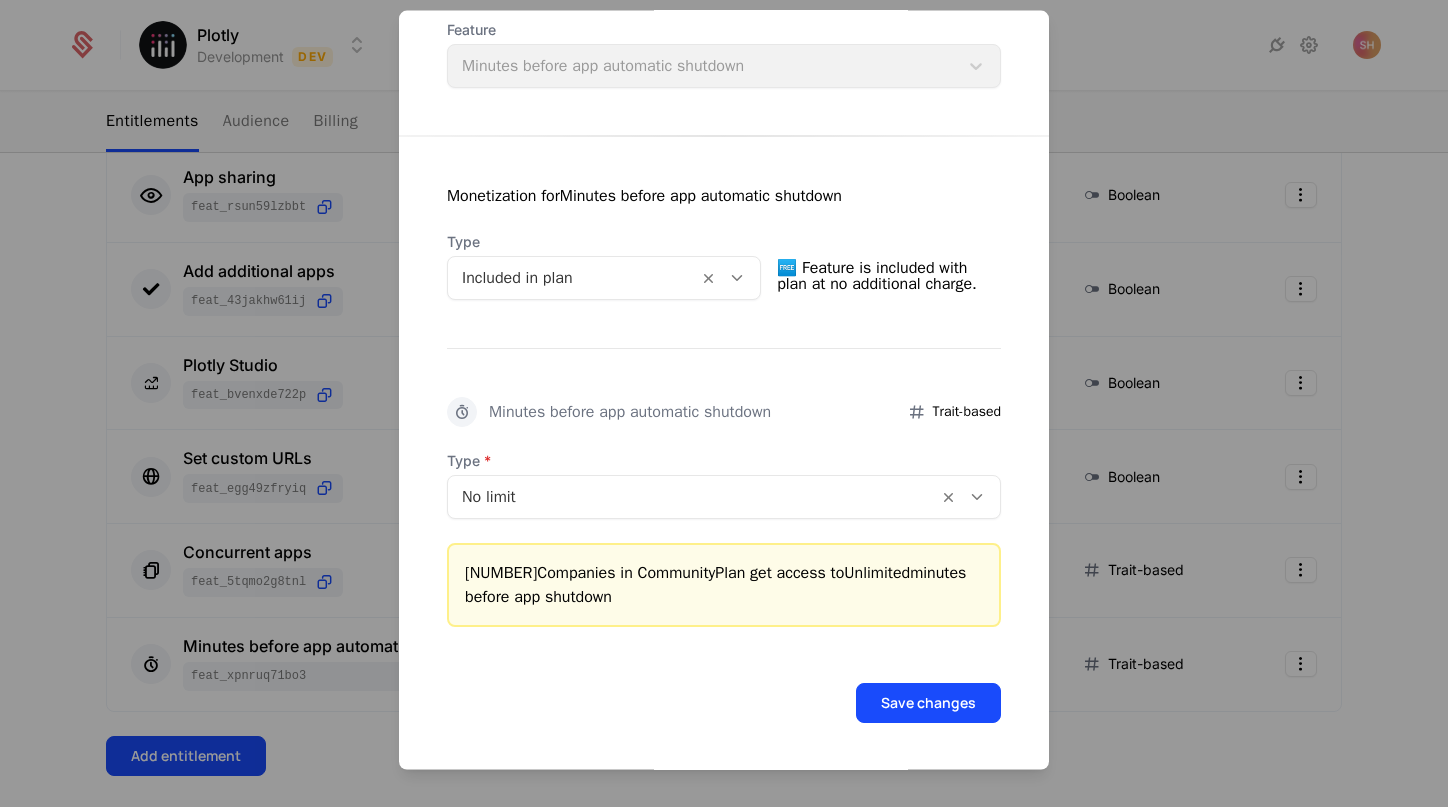click on "Minutes before app automatic shutdown" at bounding box center (630, 411) 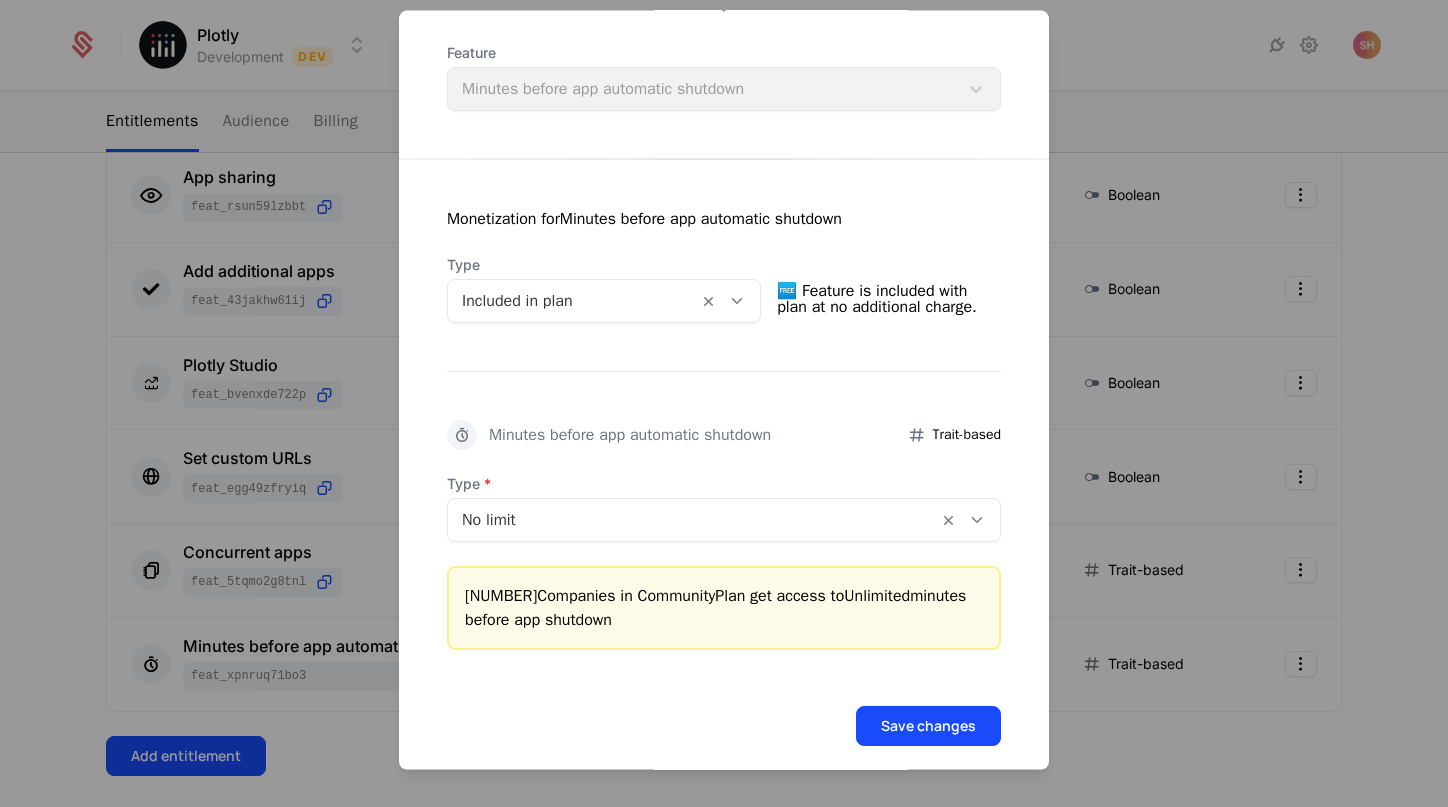 click at bounding box center (693, 519) 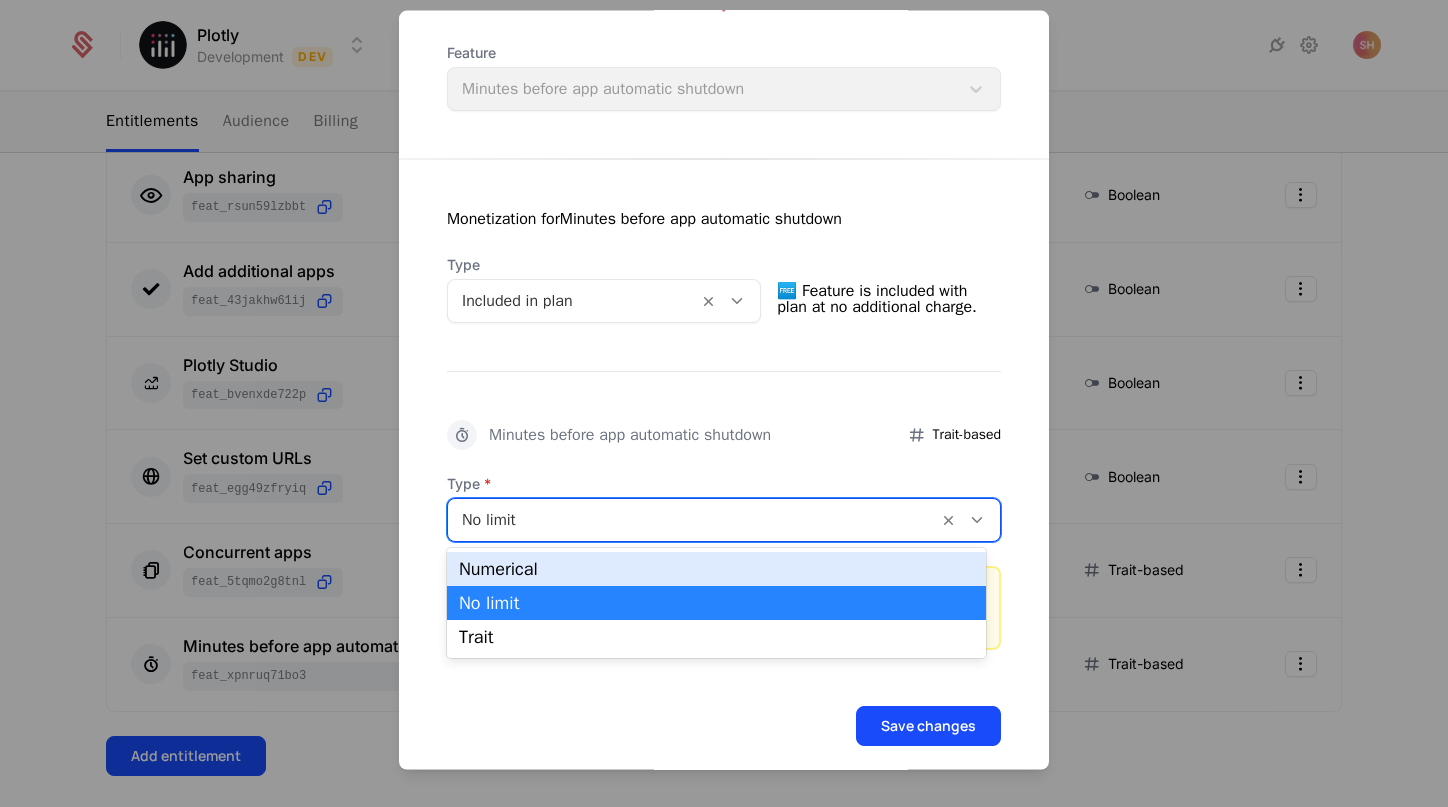 click on "Numerical" at bounding box center [716, 569] 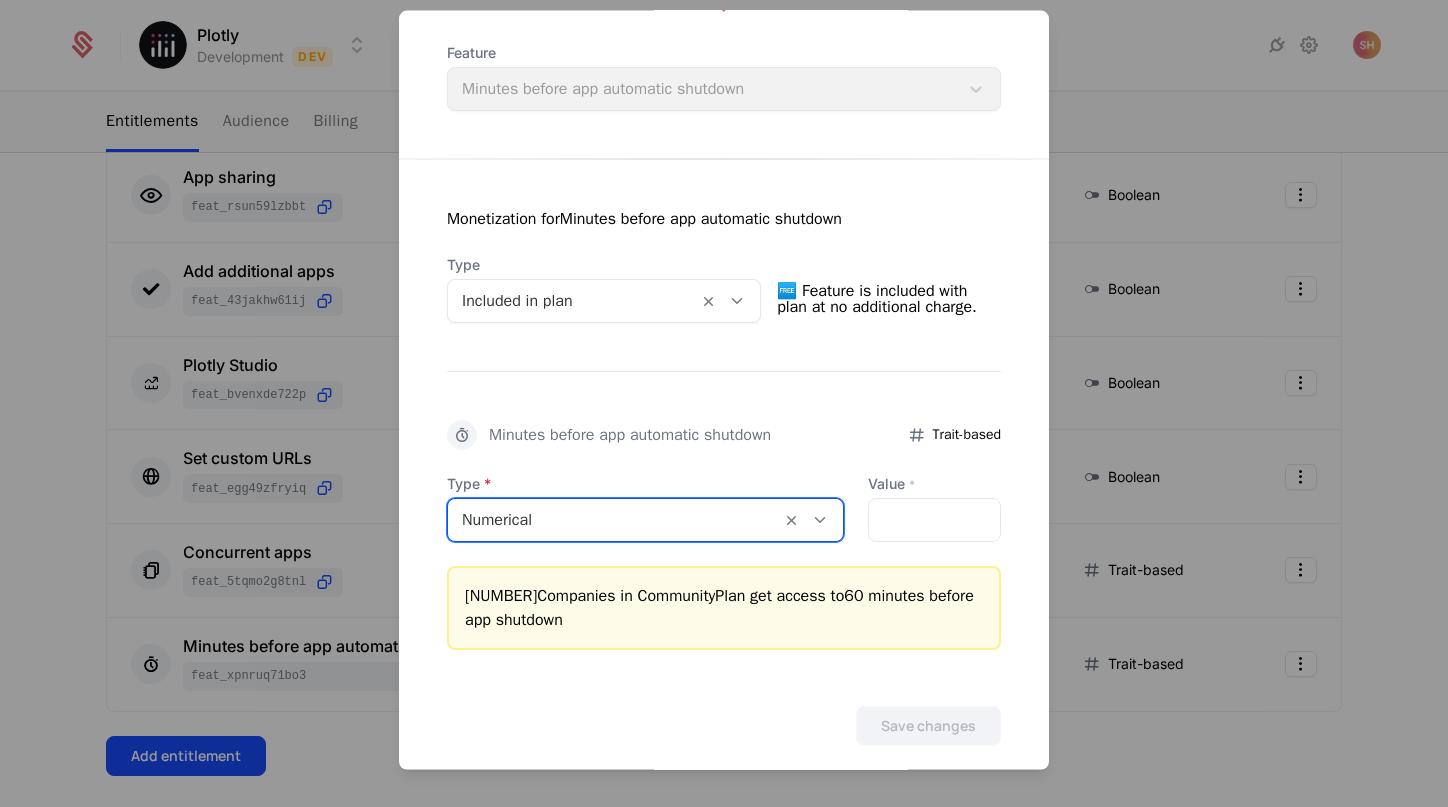 scroll, scrollTop: 302, scrollLeft: 0, axis: vertical 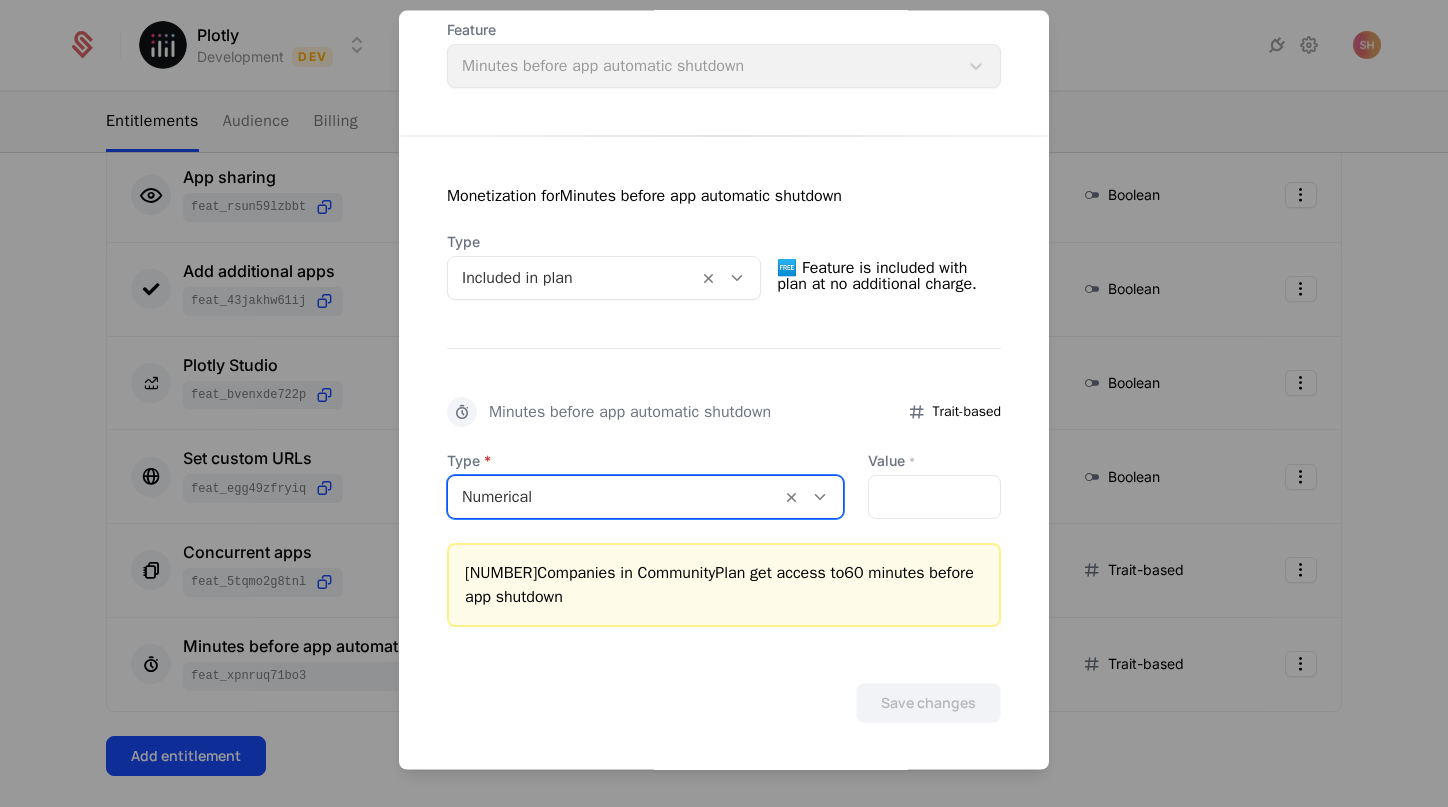 click at bounding box center (724, 403) 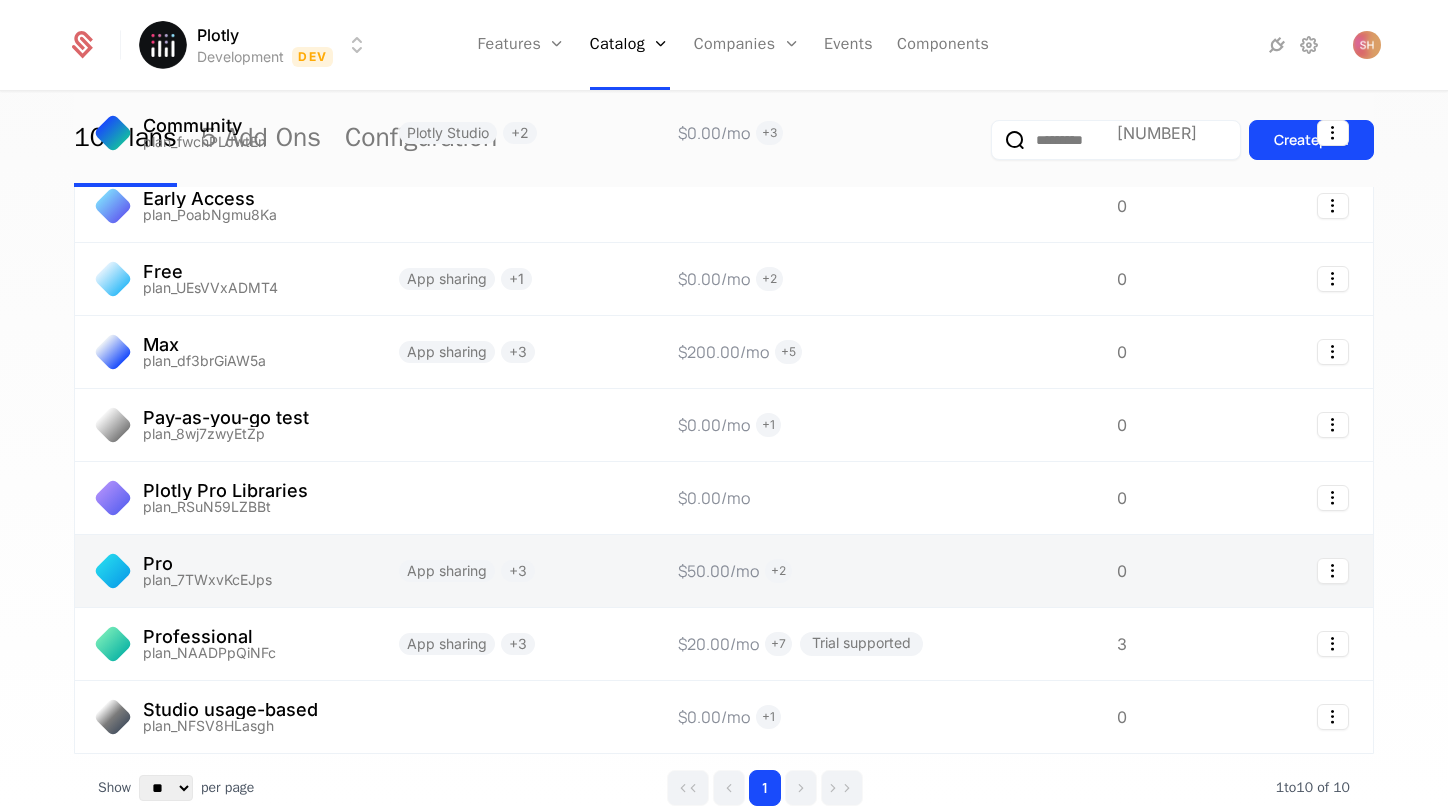 scroll, scrollTop: 278, scrollLeft: 0, axis: vertical 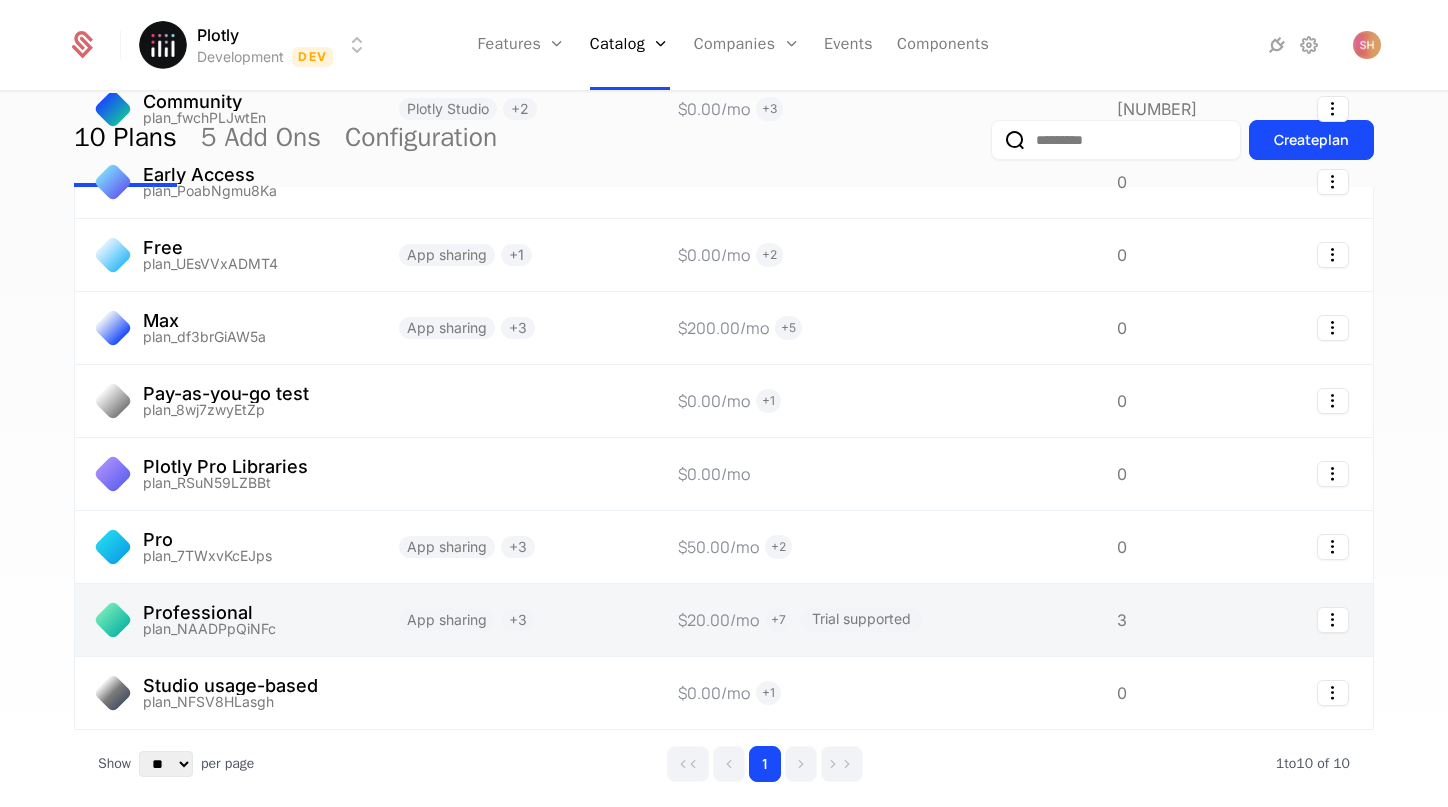 click at bounding box center [225, 620] 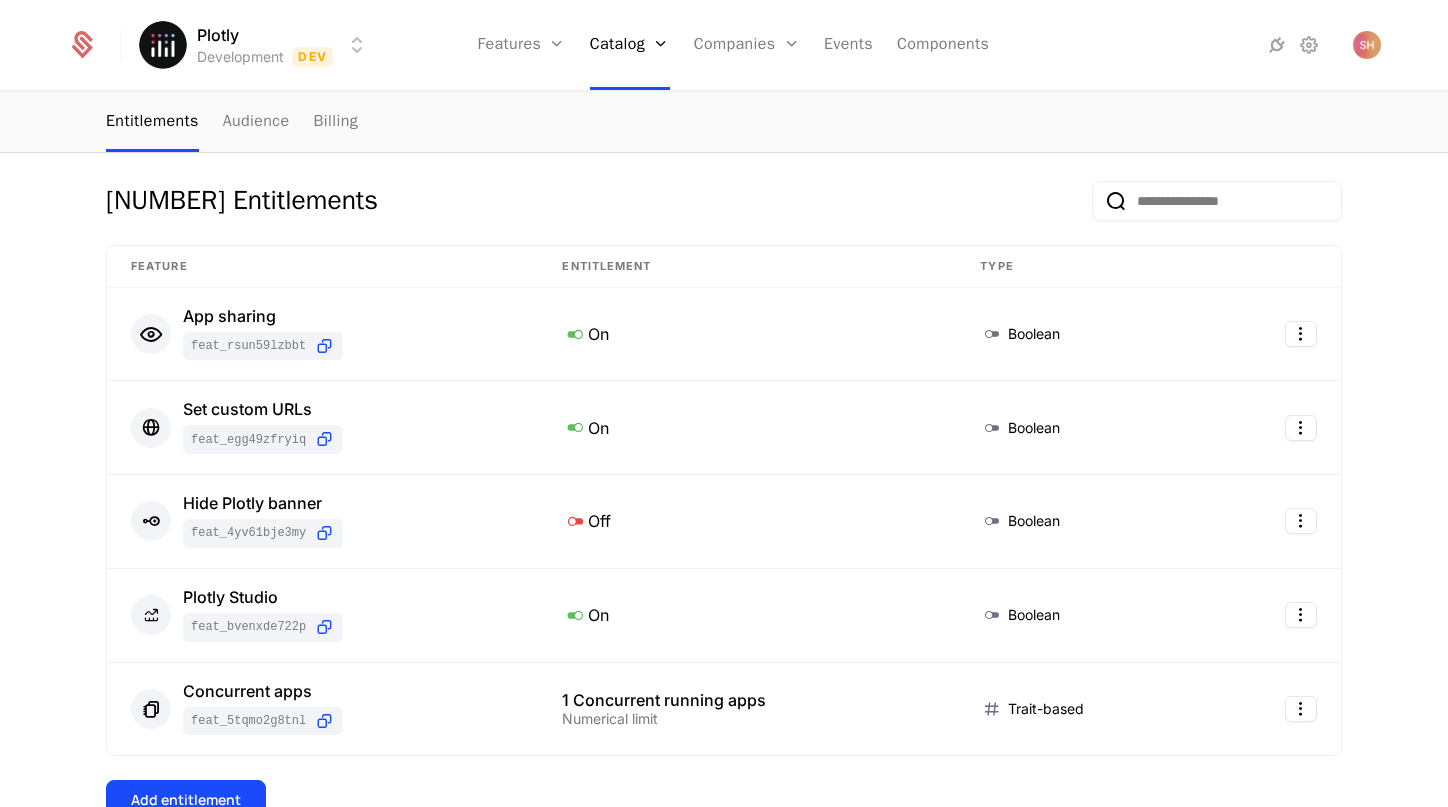 scroll, scrollTop: 301, scrollLeft: 0, axis: vertical 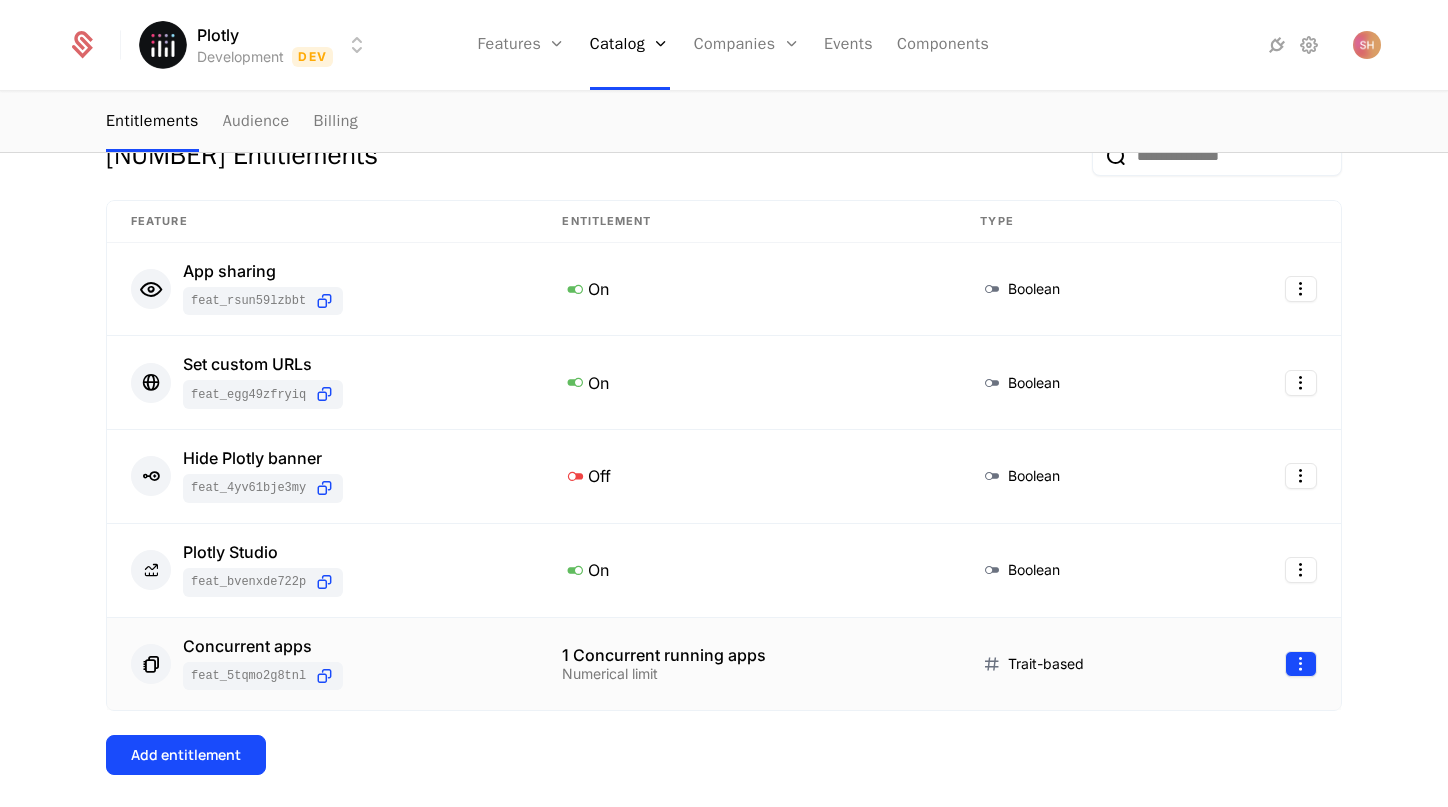 click on "Plotly Development Dev Features Features Flags Catalog Plans Add Ons Configuration Companies Companies Users Events Components plans Professional Professional Last modified [NUMBER] weeks ago Type Plan Price $20.00 /mo + [NUMBER] Trial Supported Companies [NUMBER] Edit plan Share your apps, set custom URLs, and more. Entitlements Audience Billing [NUMBER] Entitlements Feature Entitlement Type App sharing feat_RSuN59LZBBt On Boolean Set custom URLs feat_egg49zfRYiQ On Boolean Hide Plotly banner feat_4yv61BjE3mY Off Boolean Plotly Studio feat_bvEnxDe722P On Boolean Concurrent apps feat_5tqmo2G8TNL [NUMBER] Concurrent running apps Numerical limit Trait-based Add entitlement
Best Viewed on Desktop You're currently viewing this on a mobile device. For the best experience, we recommend using a desktop or larger screens, as the application isn't fully optimized for smaller resolutions just yet. Got it" at bounding box center (724, 403) 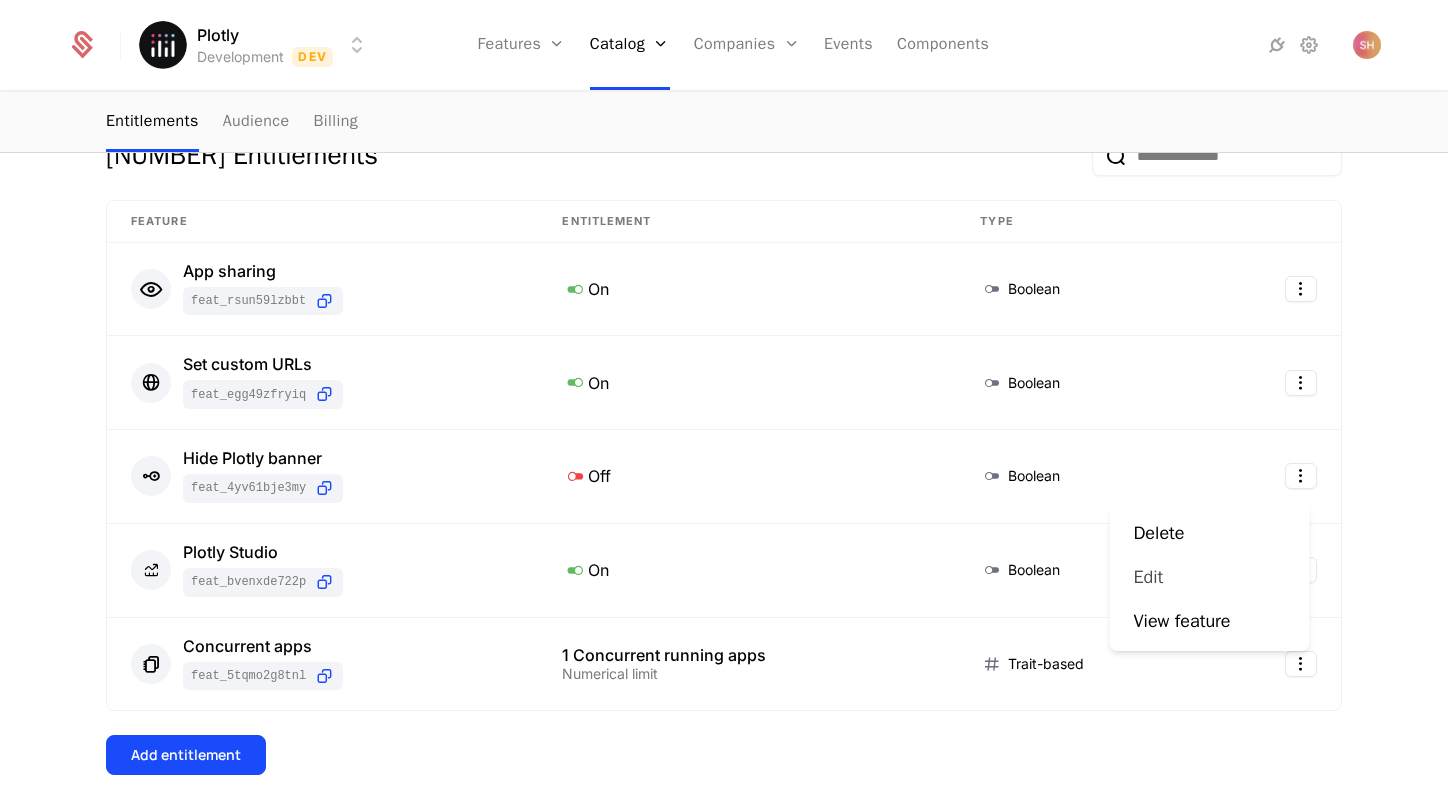 click on "Edit" at bounding box center [1149, 577] 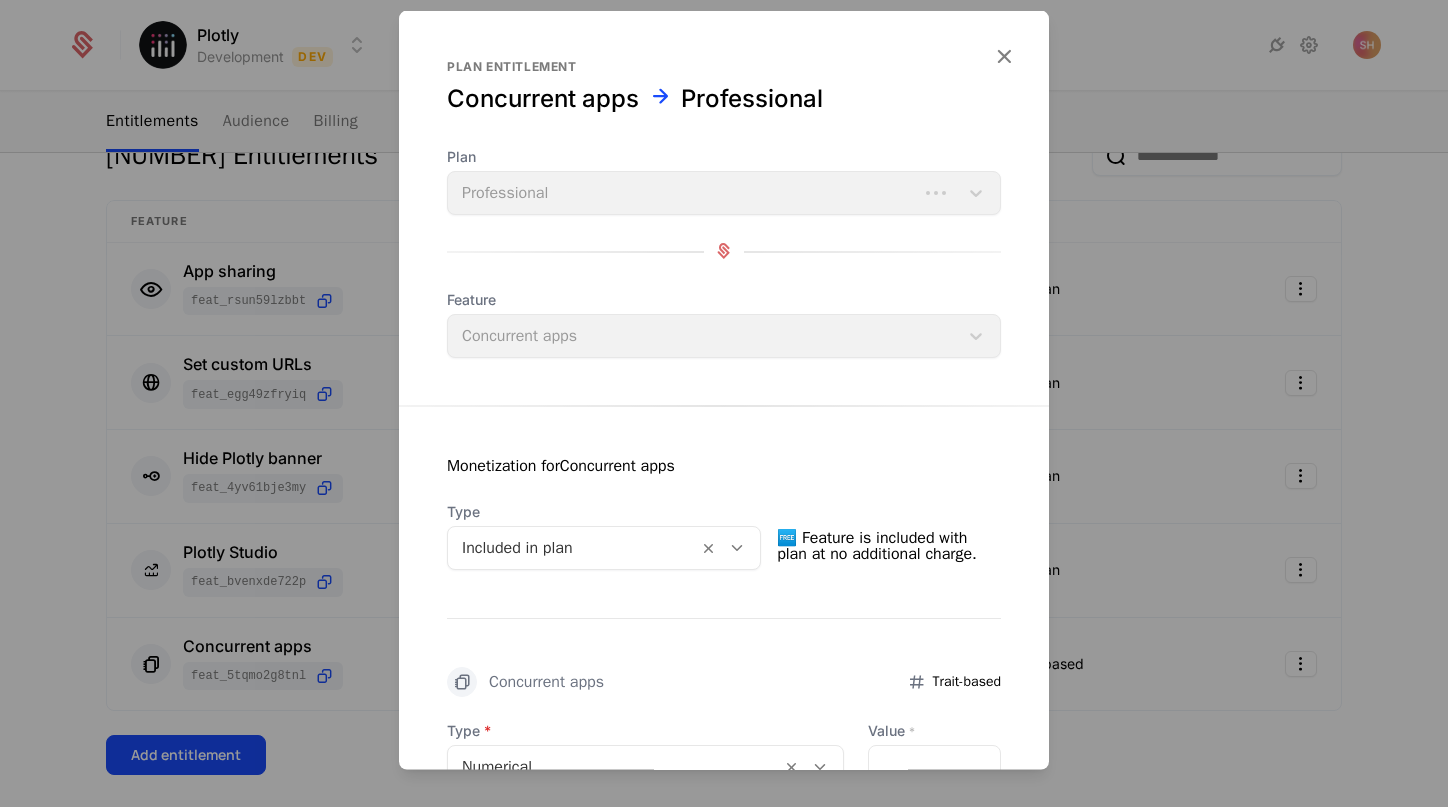 scroll, scrollTop: 16, scrollLeft: 0, axis: vertical 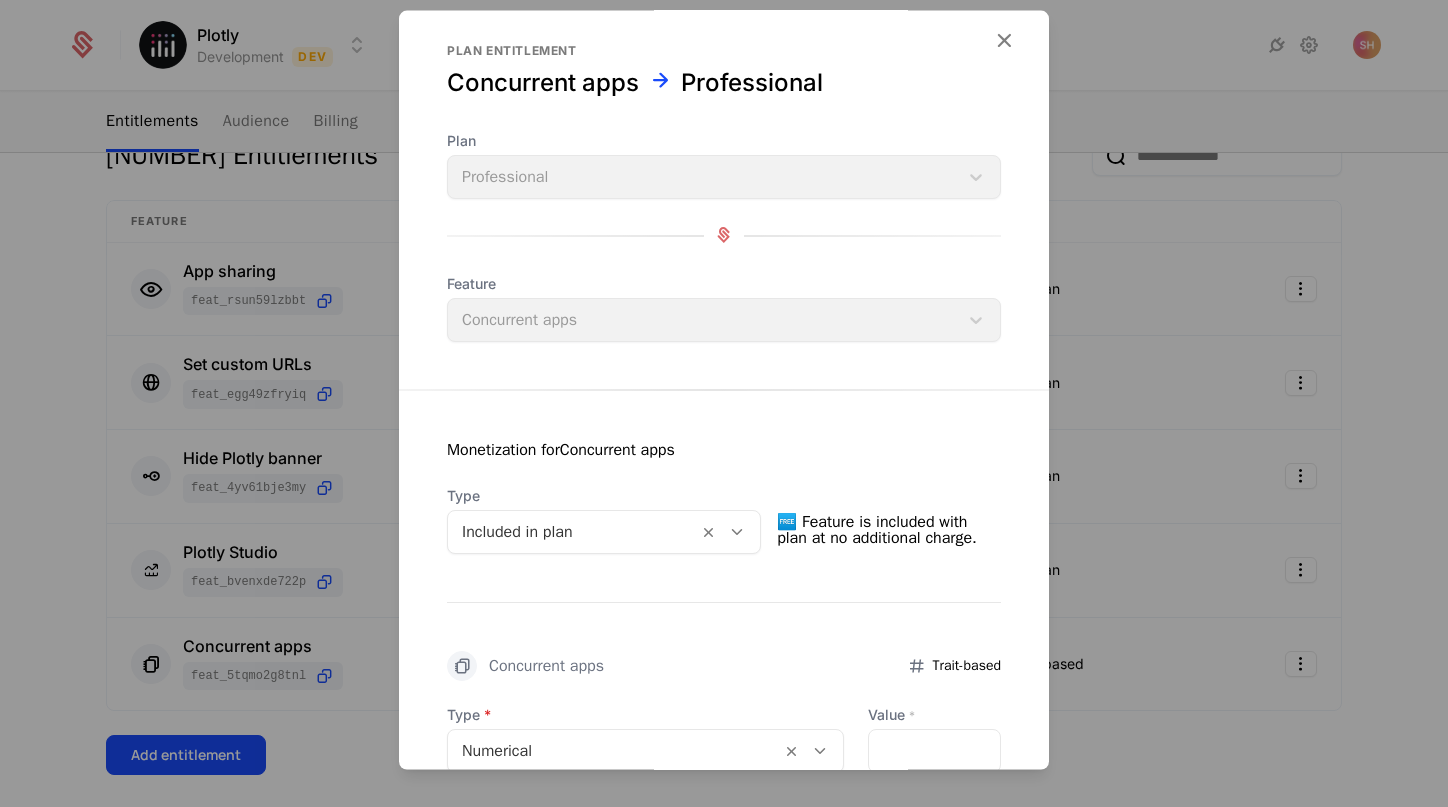 click at bounding box center [724, 403] 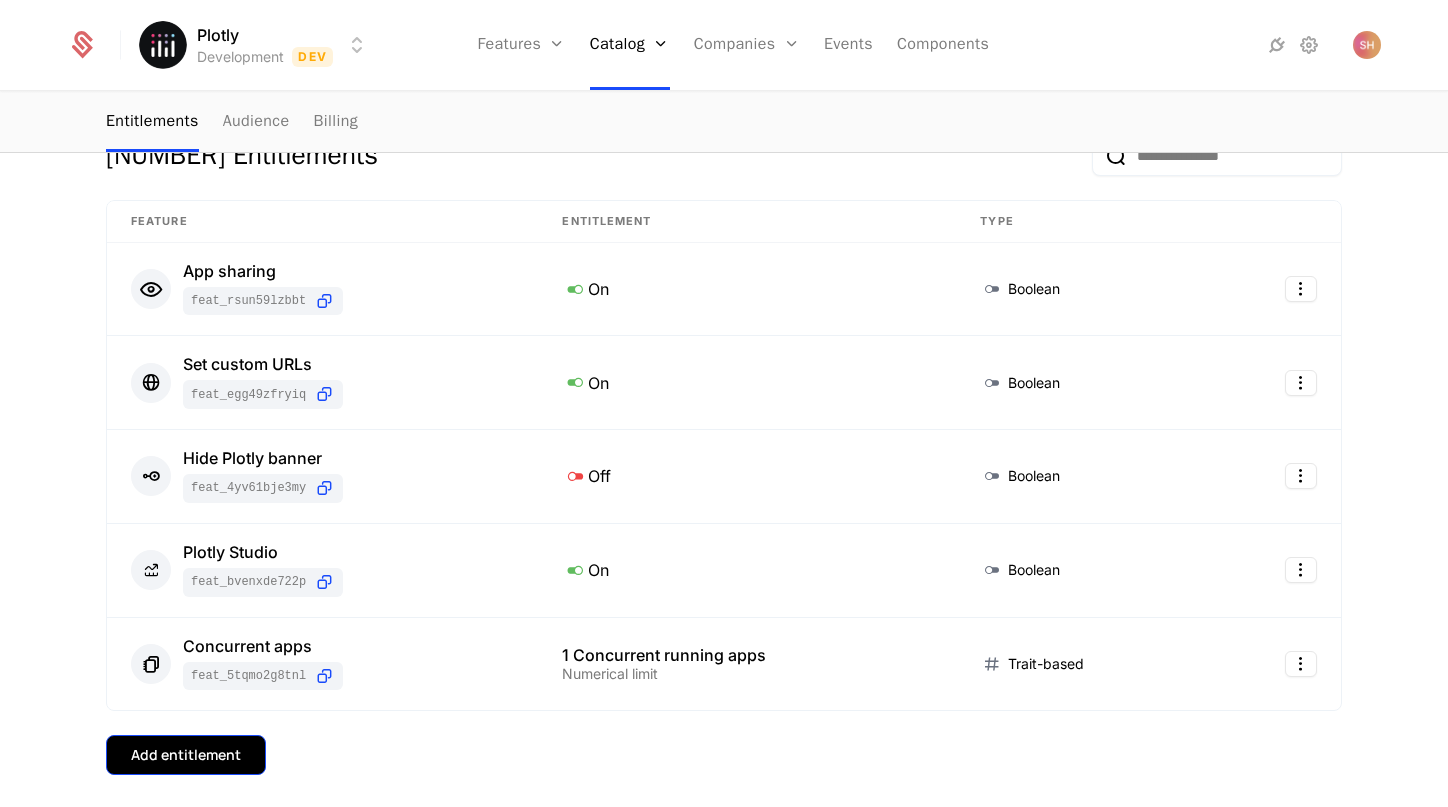 click on "Add entitlement" at bounding box center [186, 755] 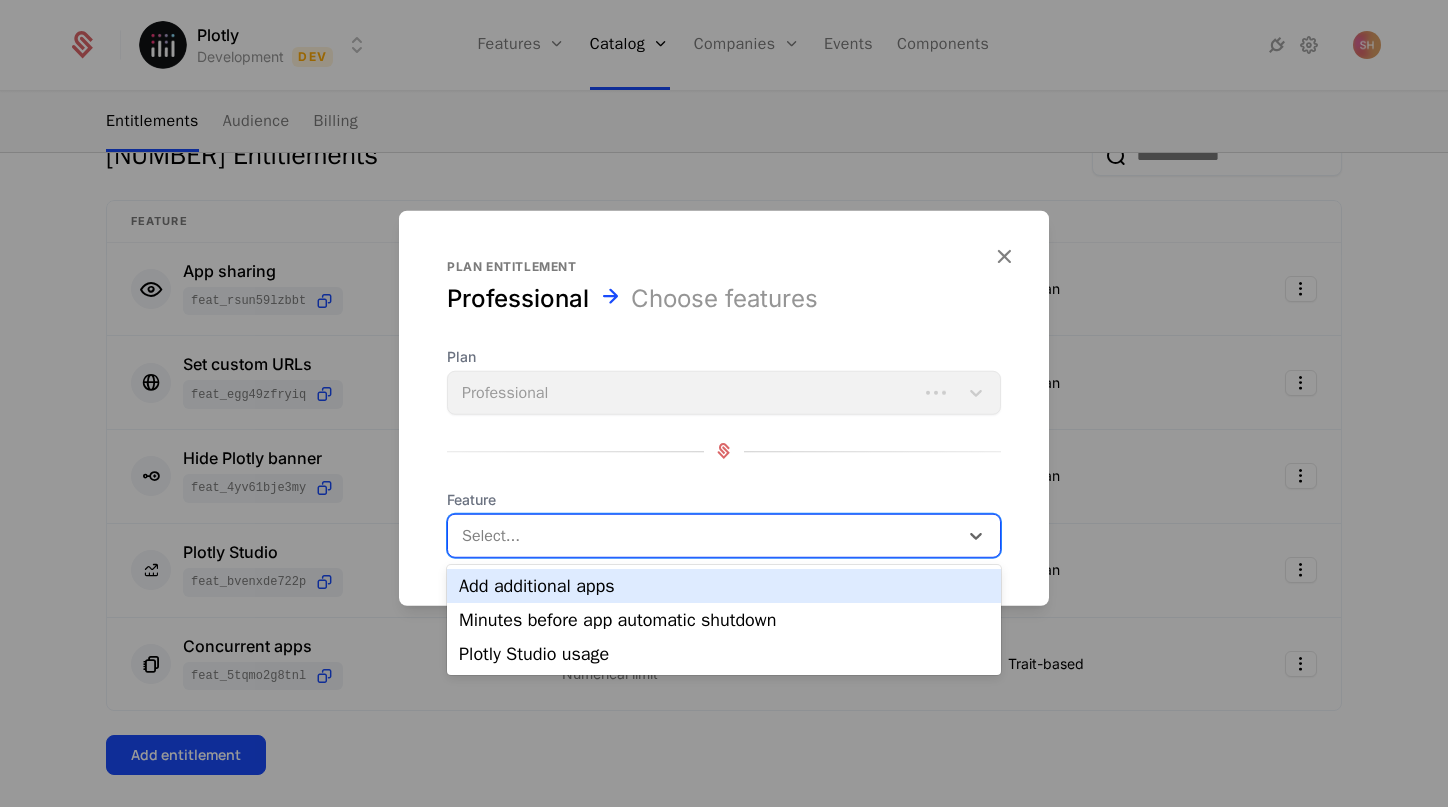 click at bounding box center [705, 535] 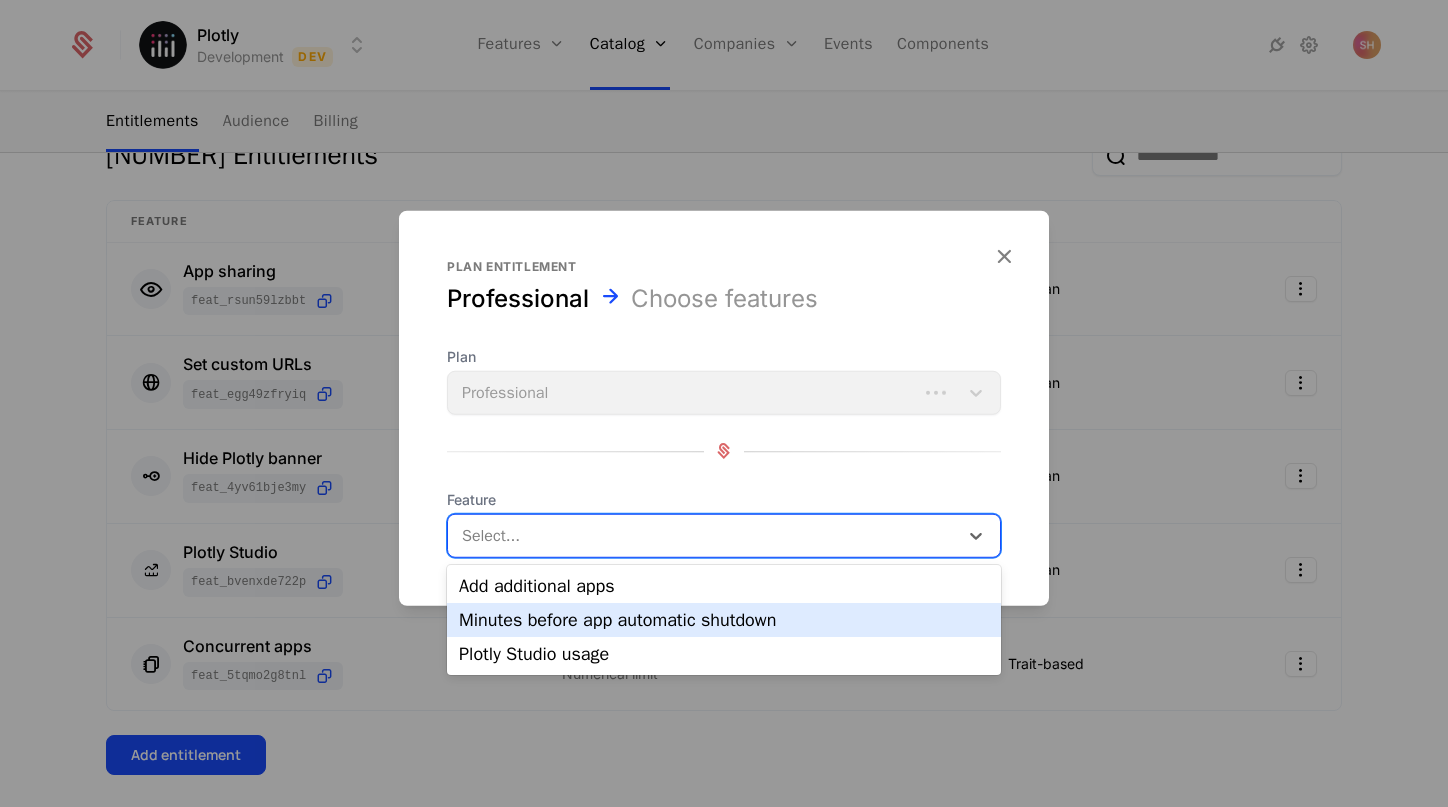 click on "Minutes before app automatic shutdown" at bounding box center [724, 620] 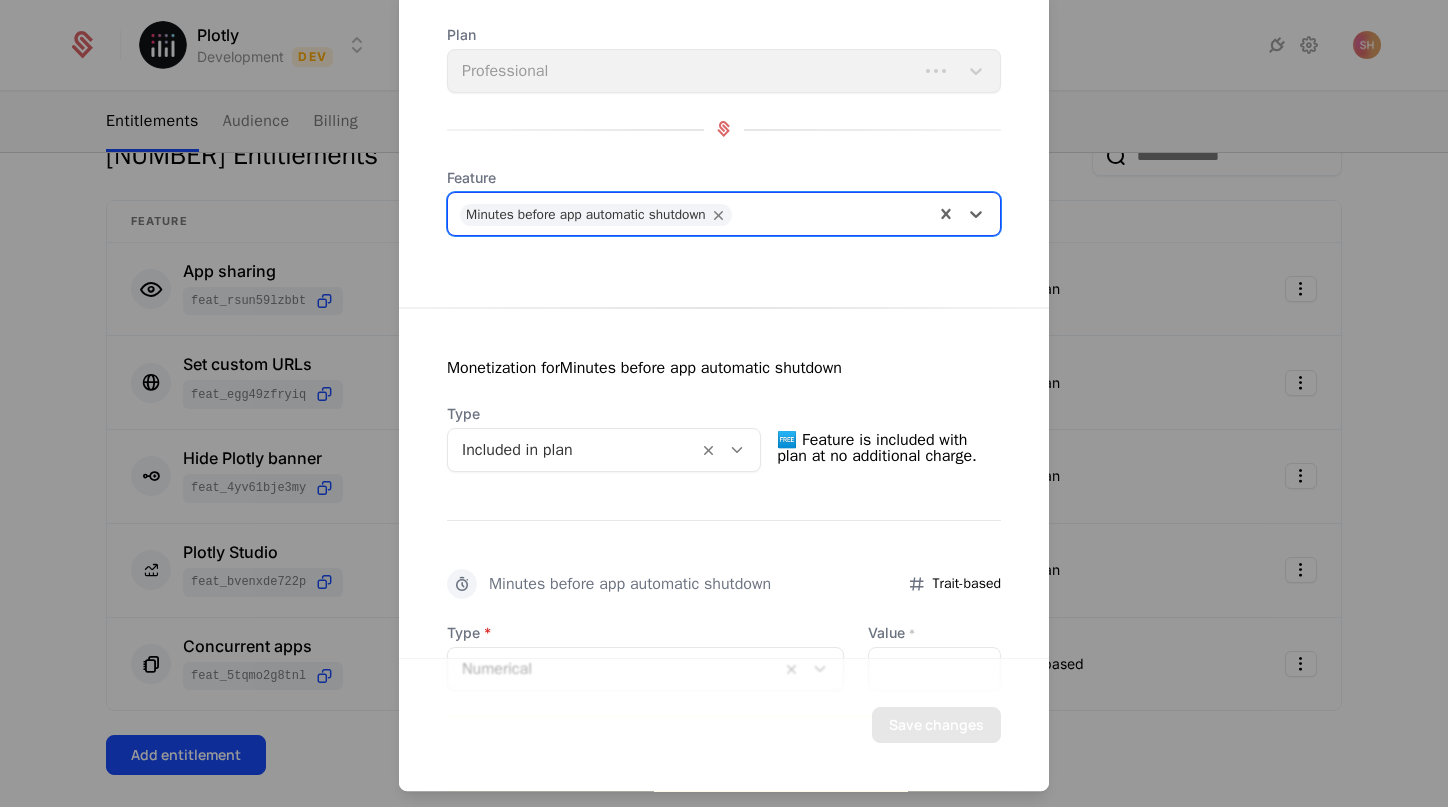 scroll, scrollTop: 259, scrollLeft: 0, axis: vertical 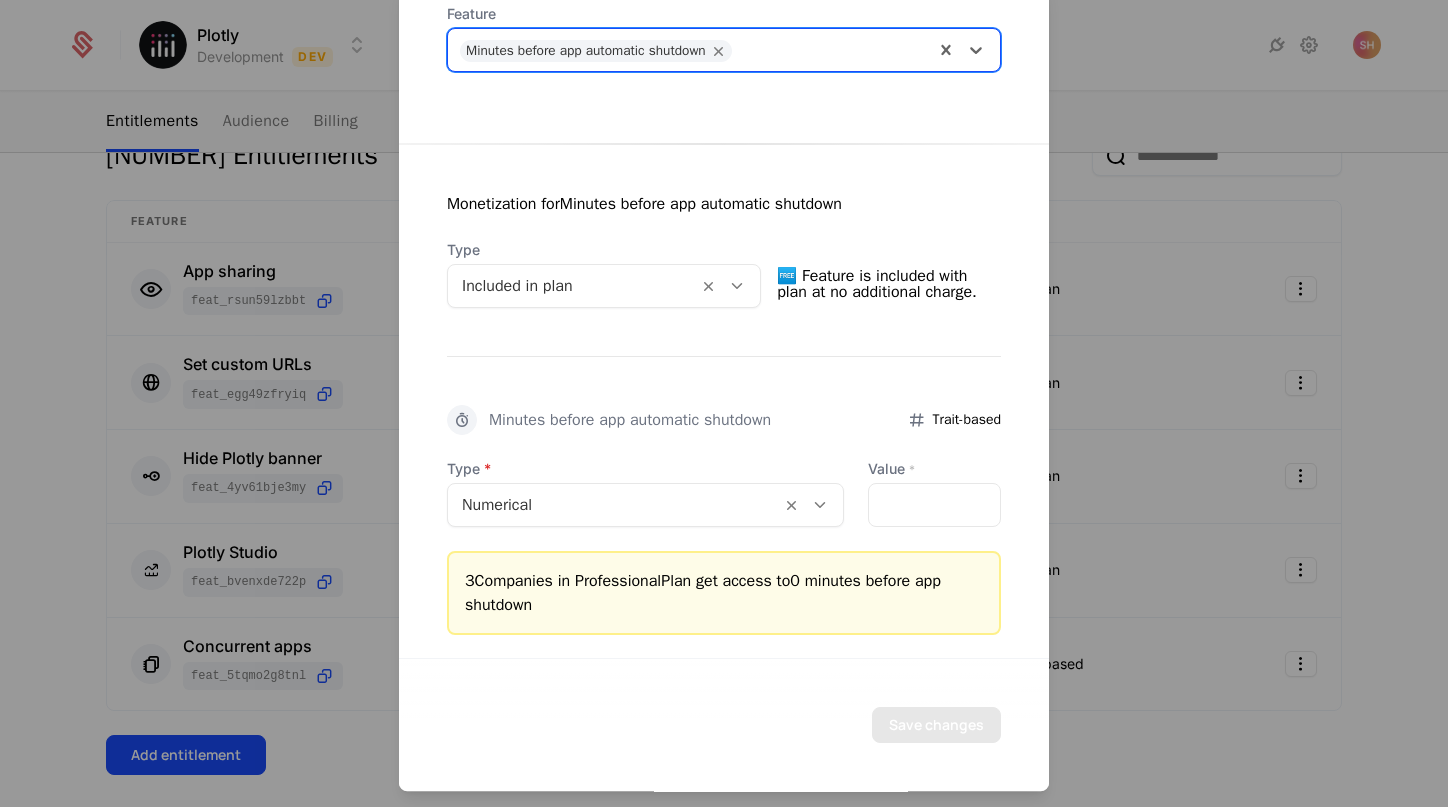 click at bounding box center (614, 505) 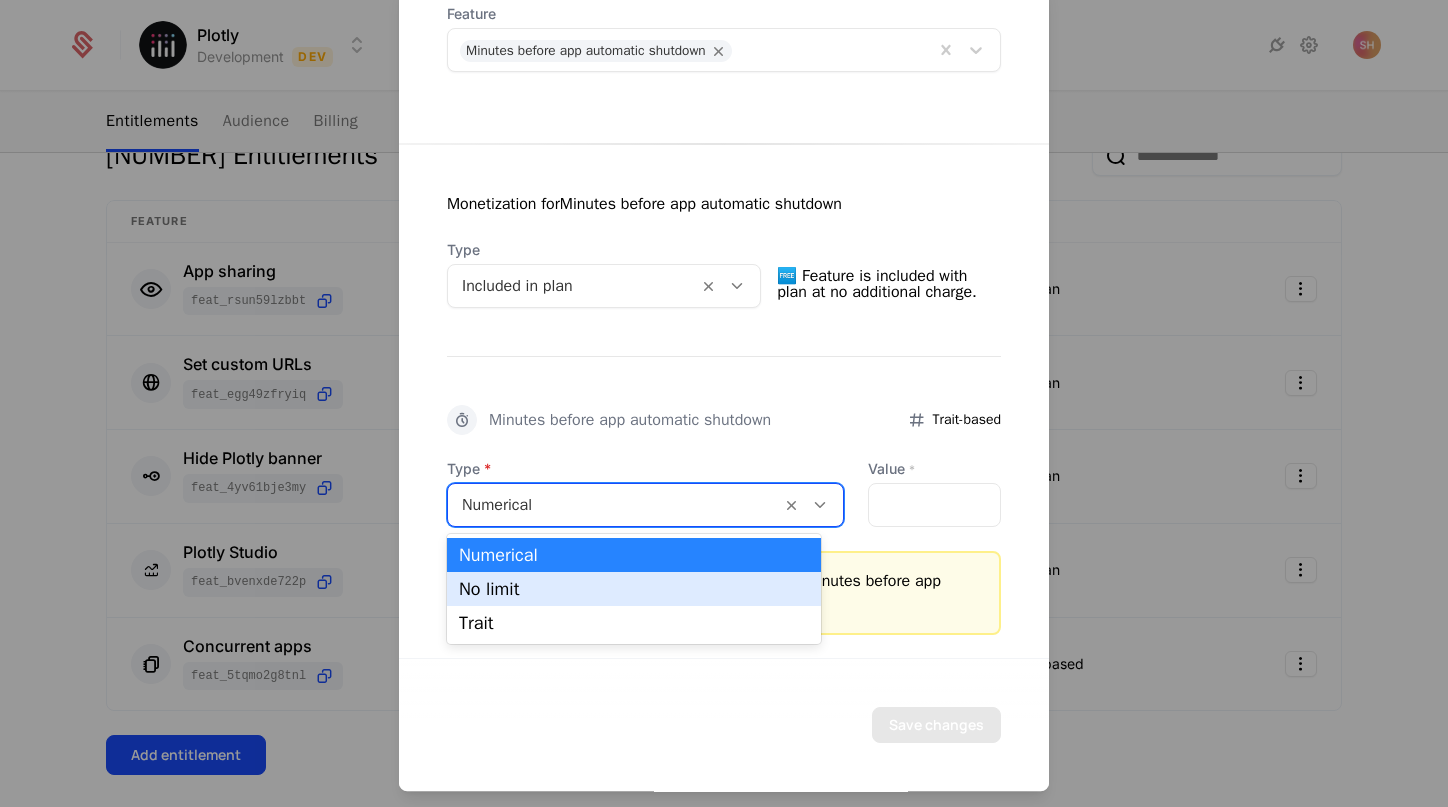 click on "No limit" at bounding box center [634, 589] 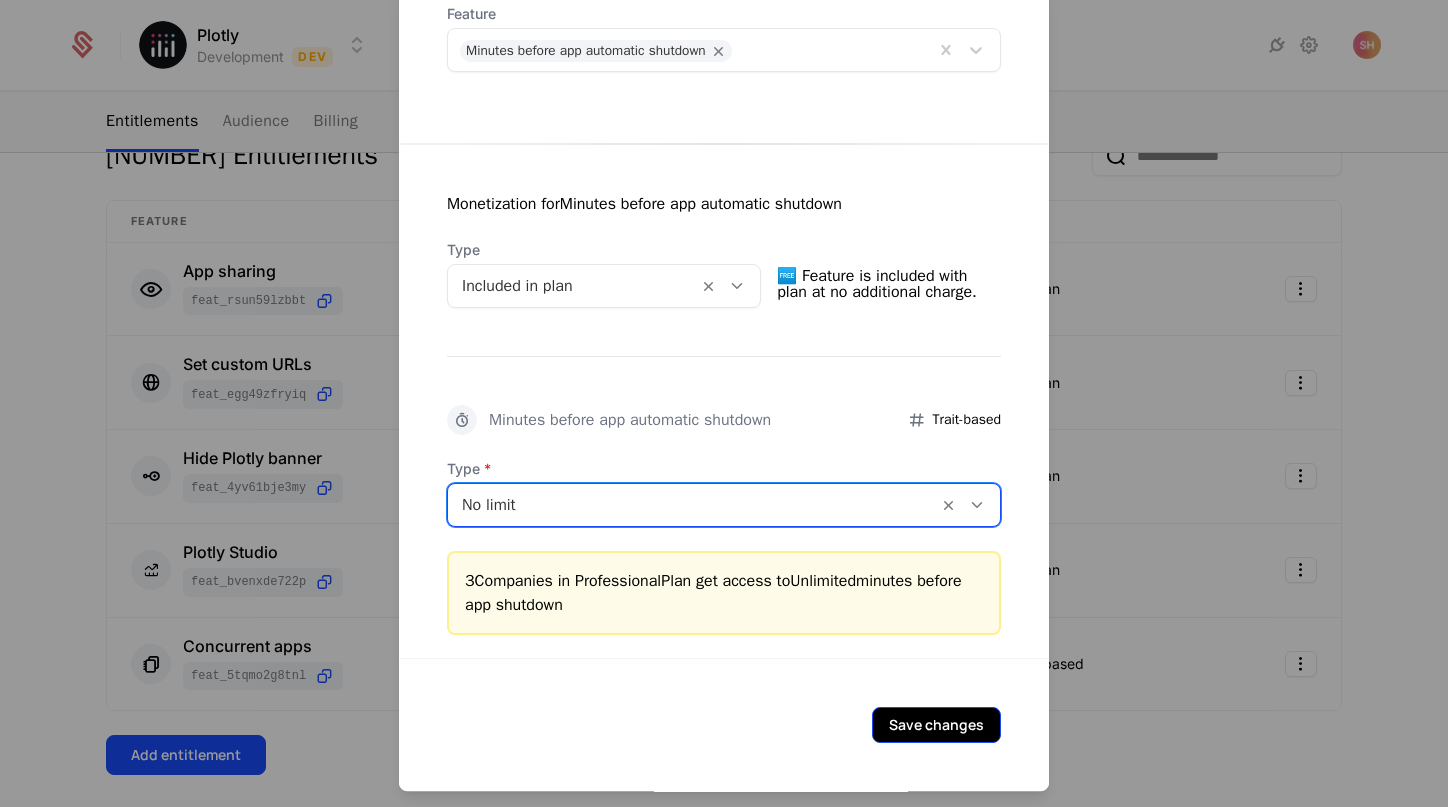 click on "Save changes" at bounding box center (936, 725) 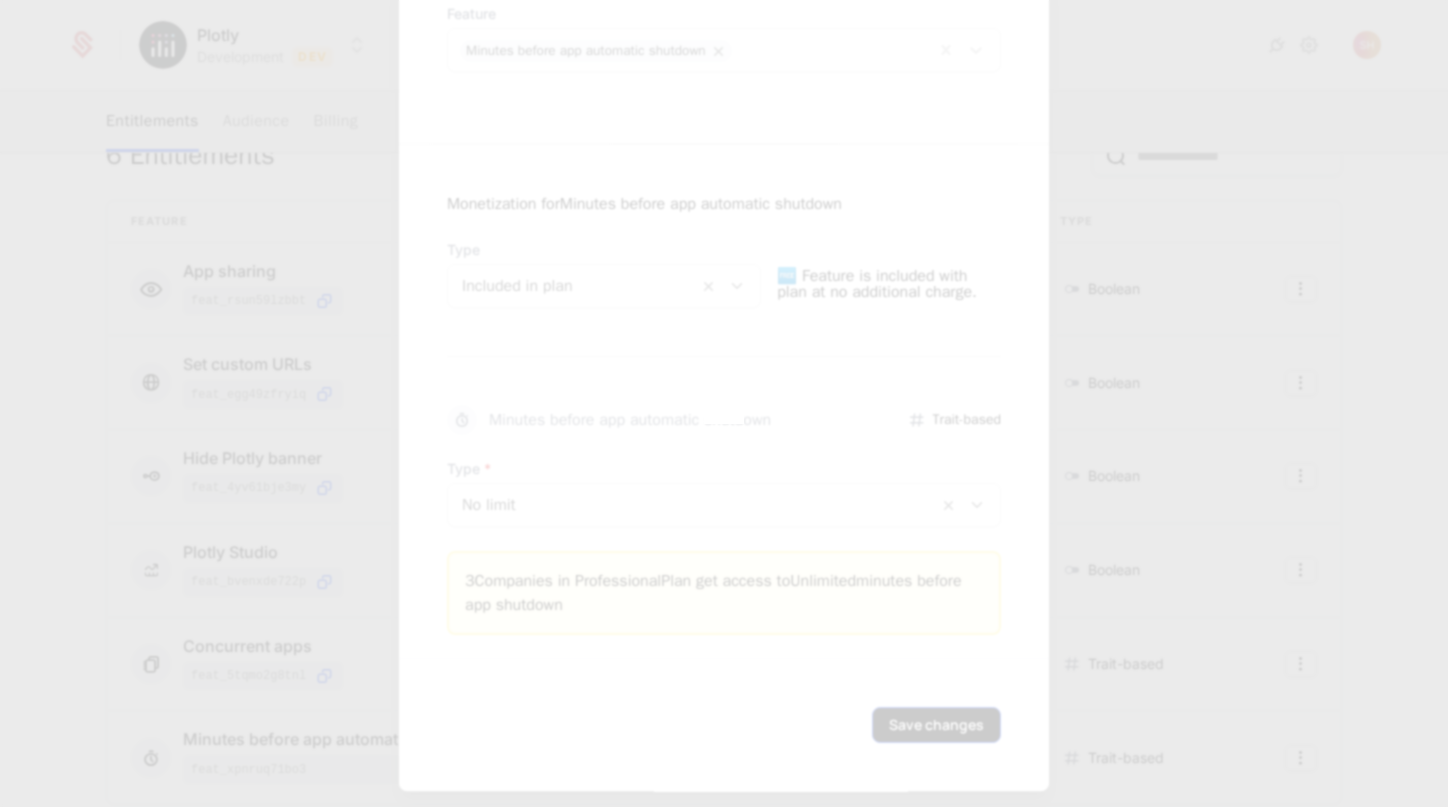 scroll, scrollTop: 0, scrollLeft: 0, axis: both 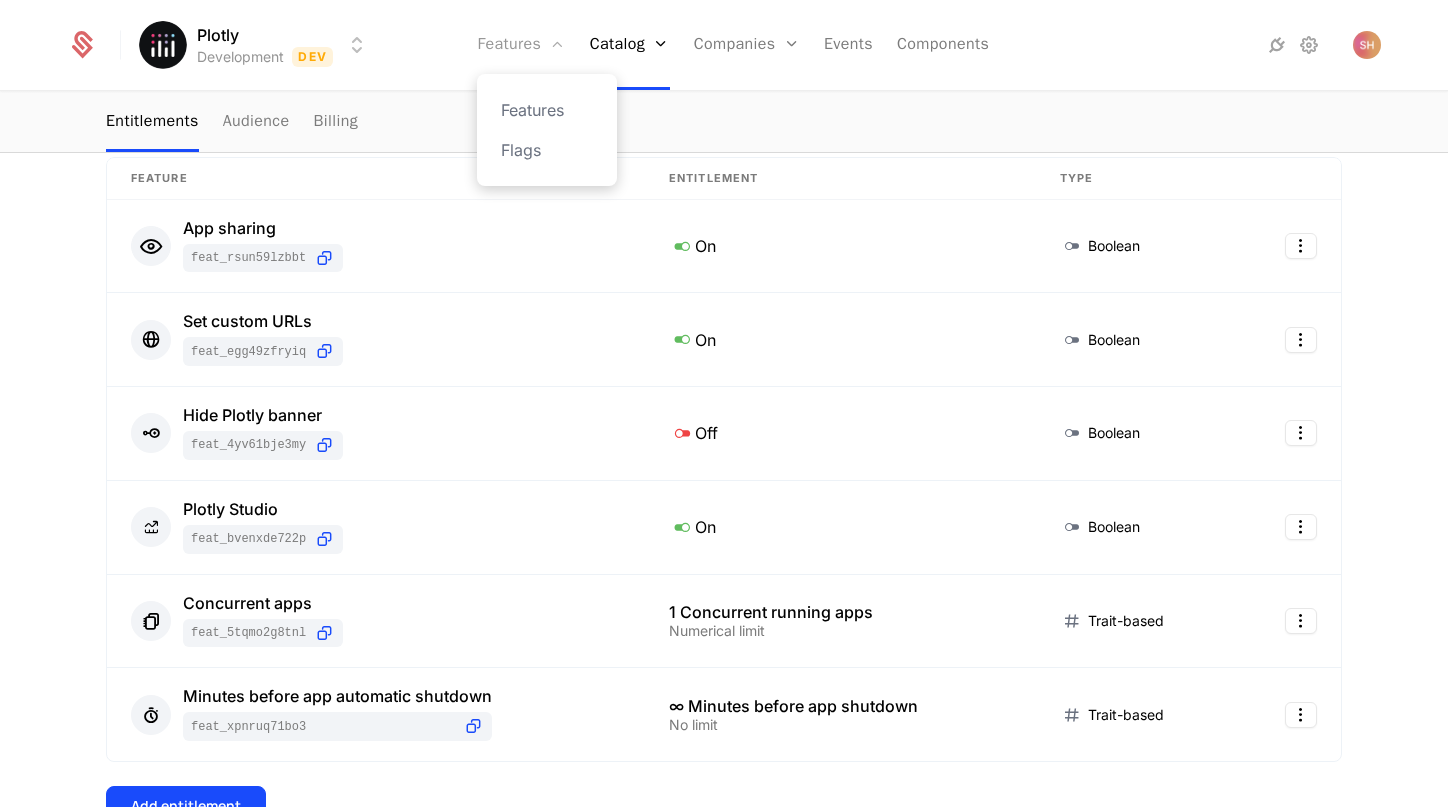 click on "Features" at bounding box center (521, 45) 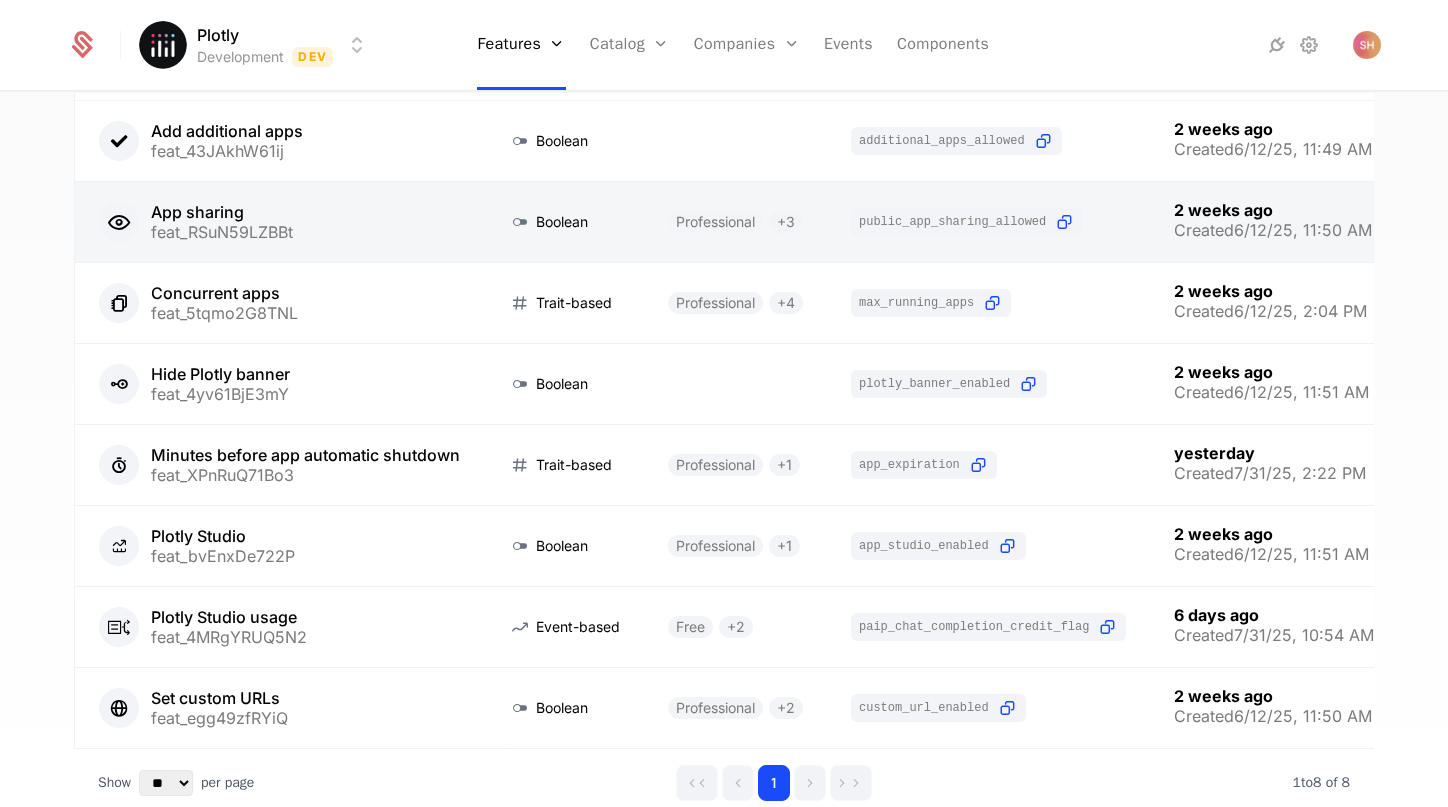 scroll, scrollTop: 188, scrollLeft: 0, axis: vertical 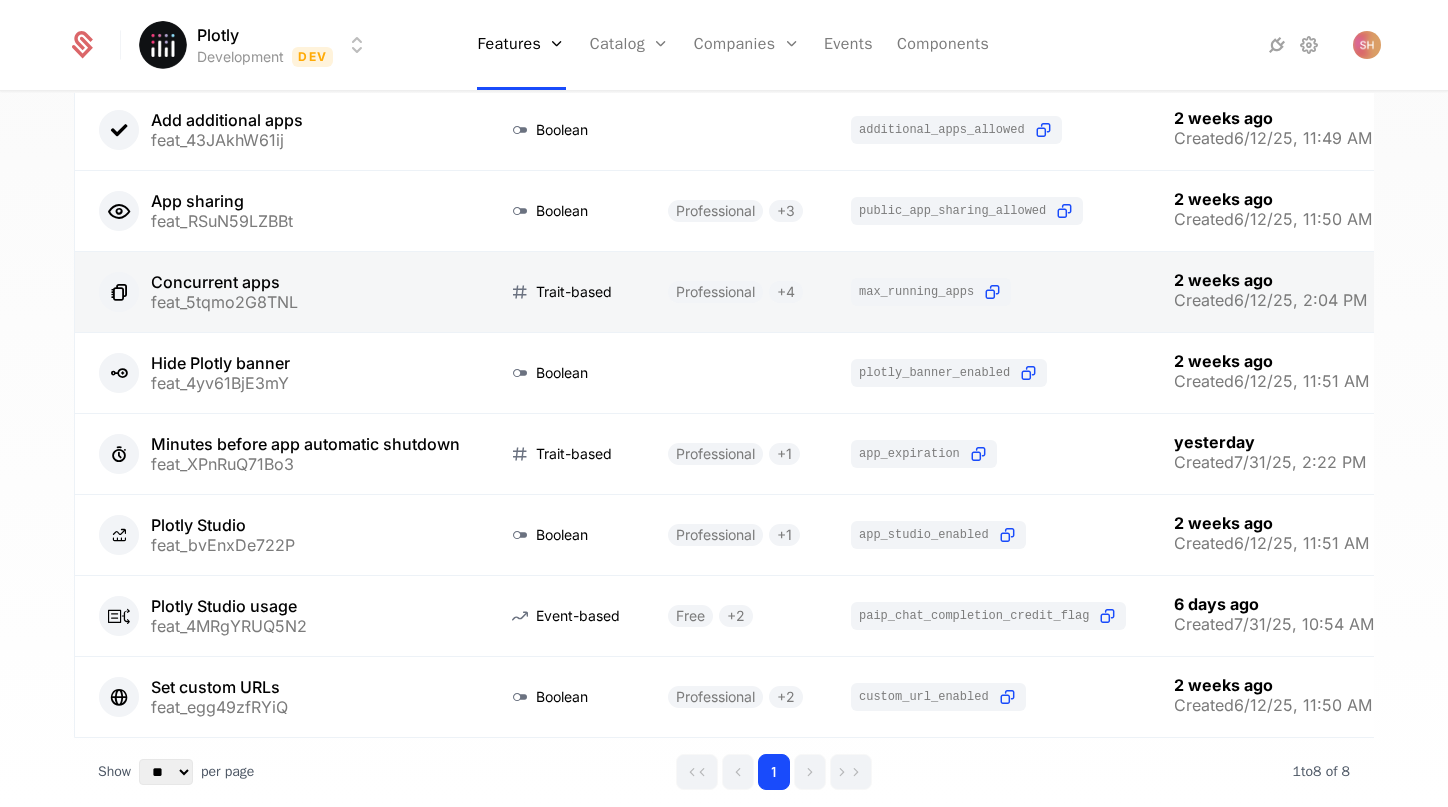 click at bounding box center [279, 292] 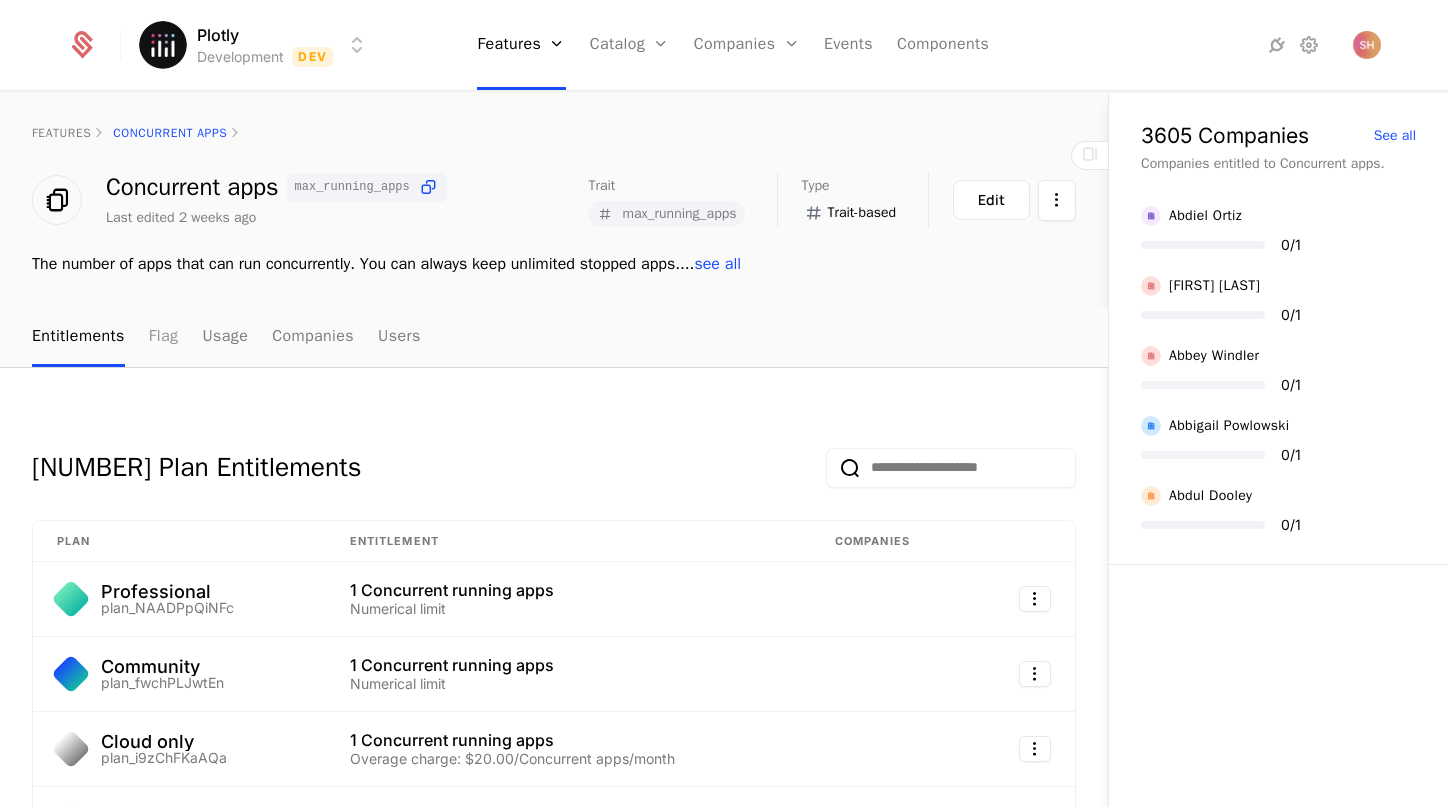 click on "Flag" at bounding box center [164, 337] 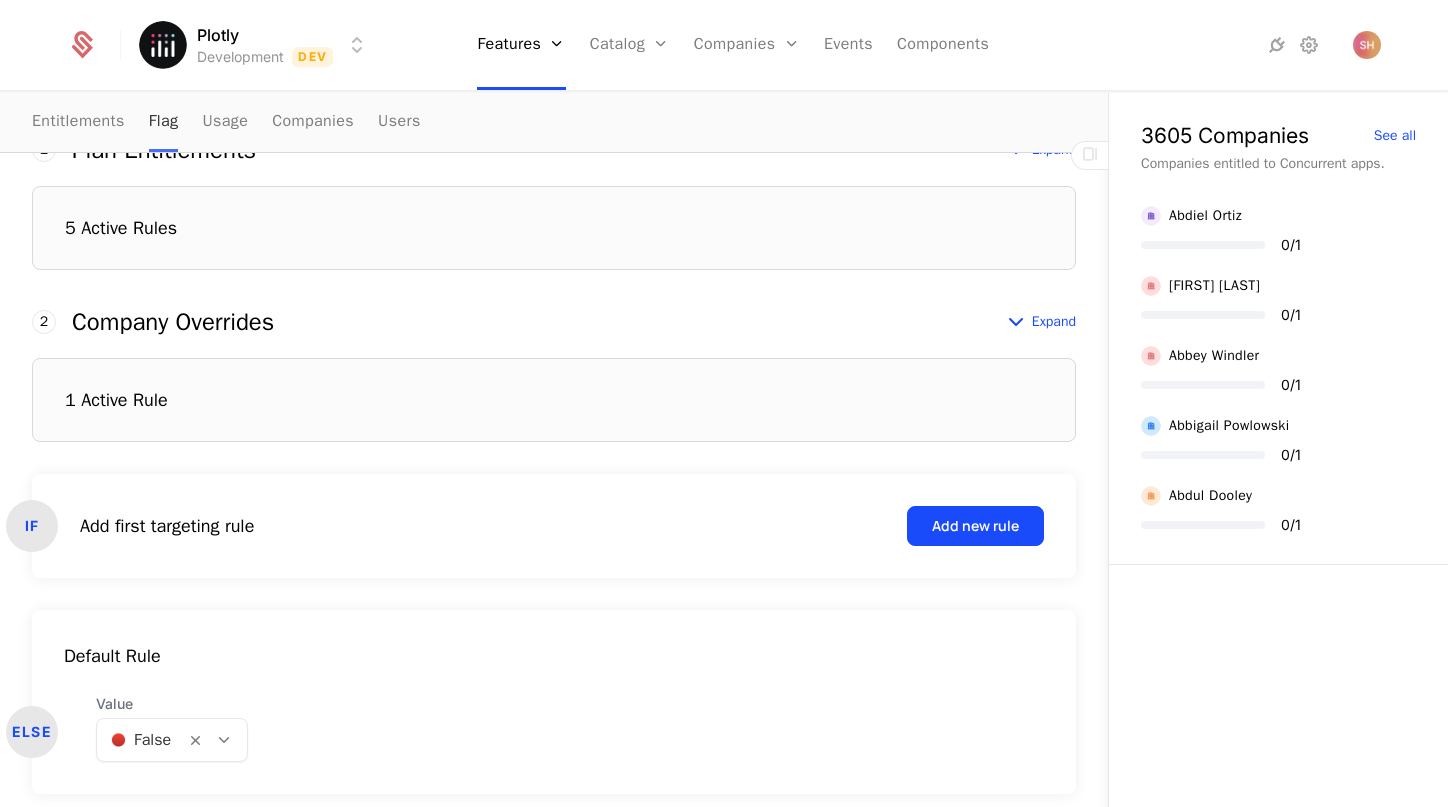 scroll, scrollTop: 650, scrollLeft: 0, axis: vertical 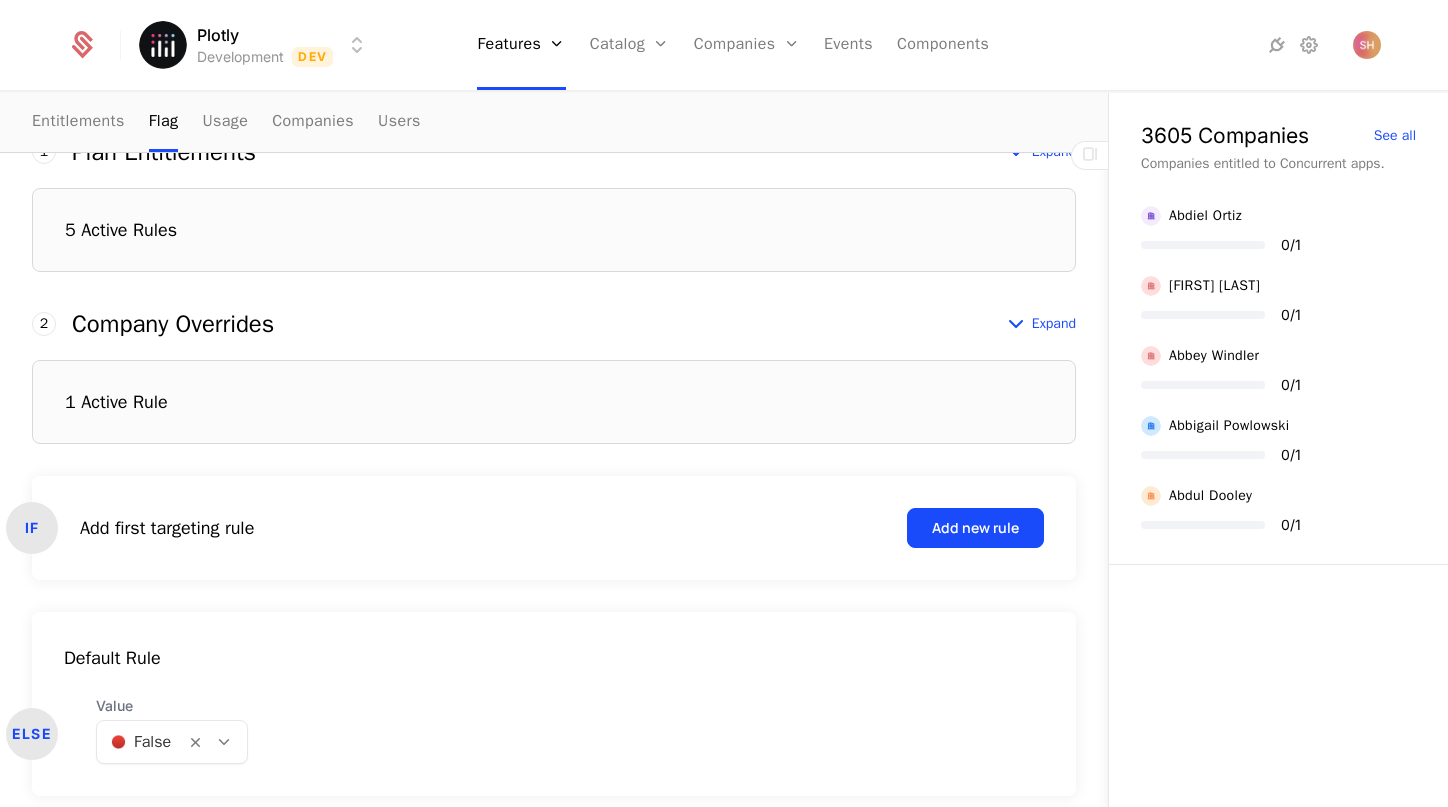 click on "5 Active Rules" at bounding box center (554, 230) 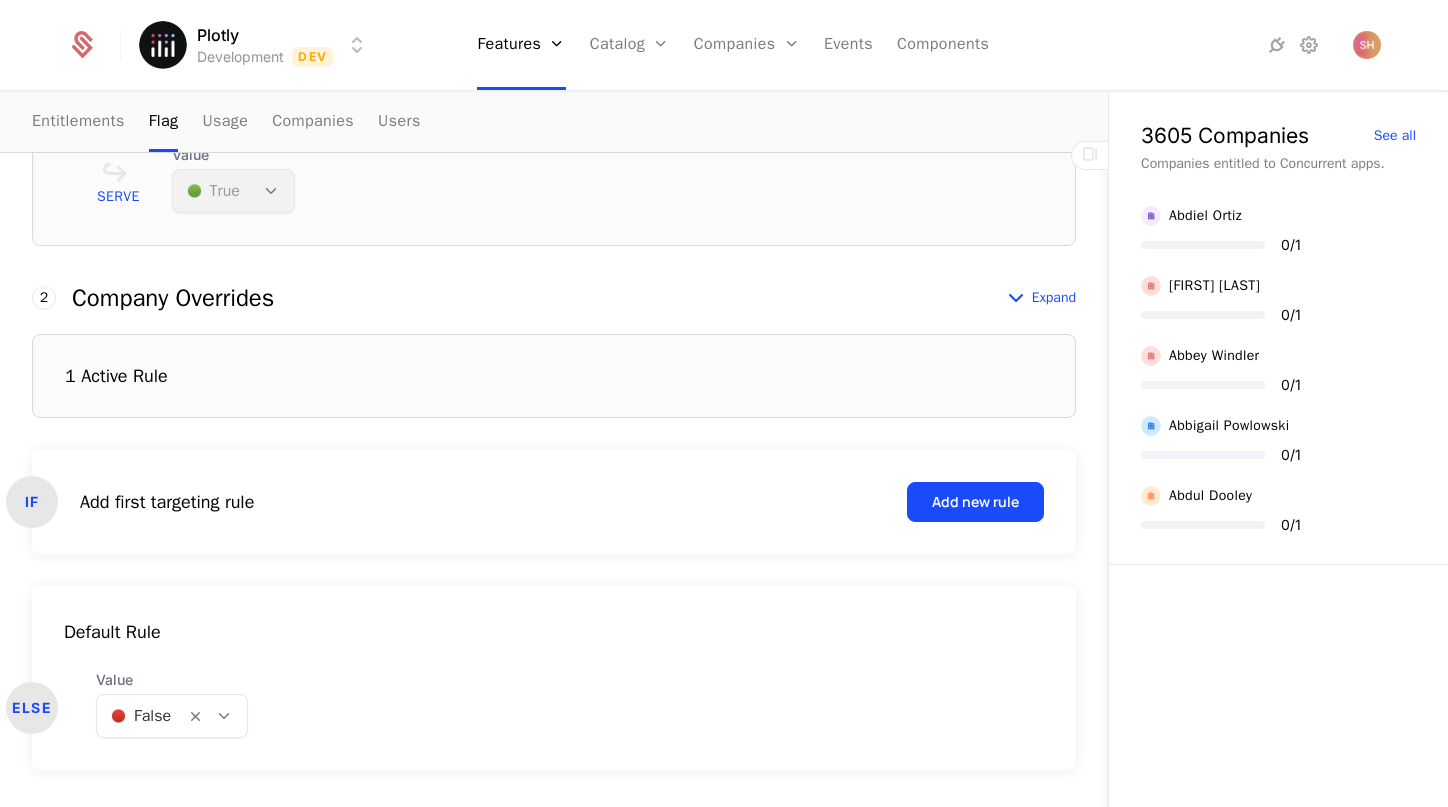 scroll, scrollTop: 2445, scrollLeft: 0, axis: vertical 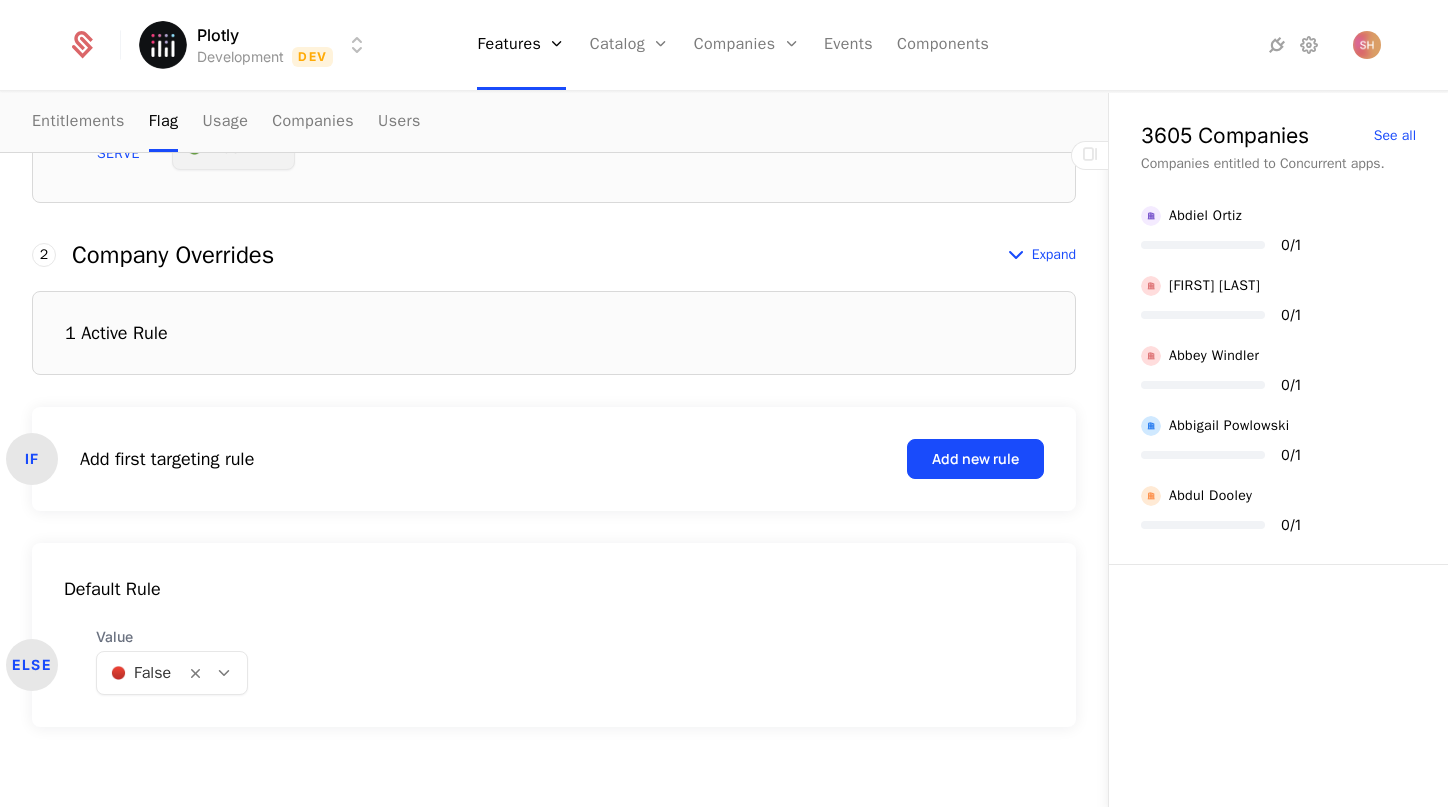 click on "1 Active Rule" at bounding box center [554, 333] 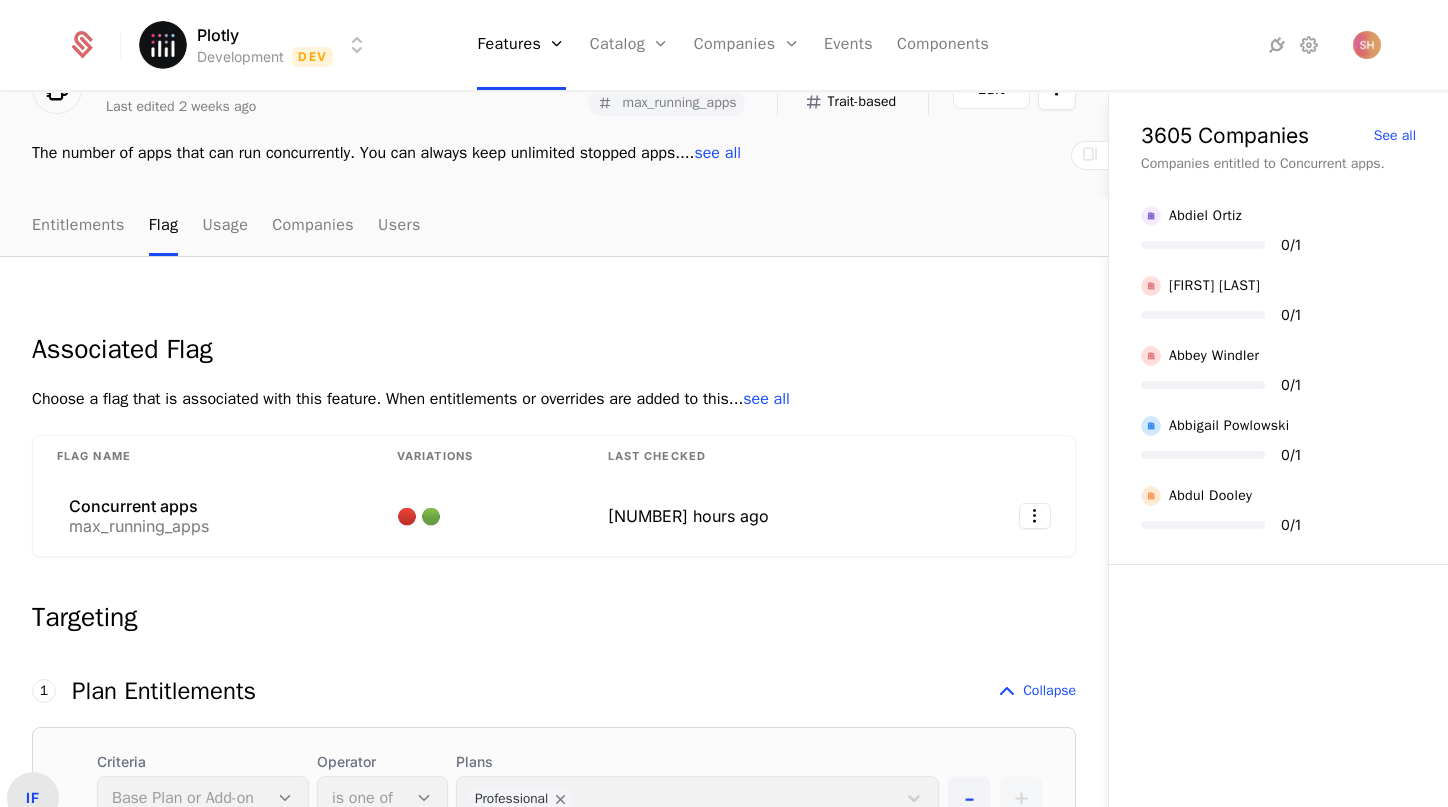 scroll, scrollTop: 110, scrollLeft: 0, axis: vertical 